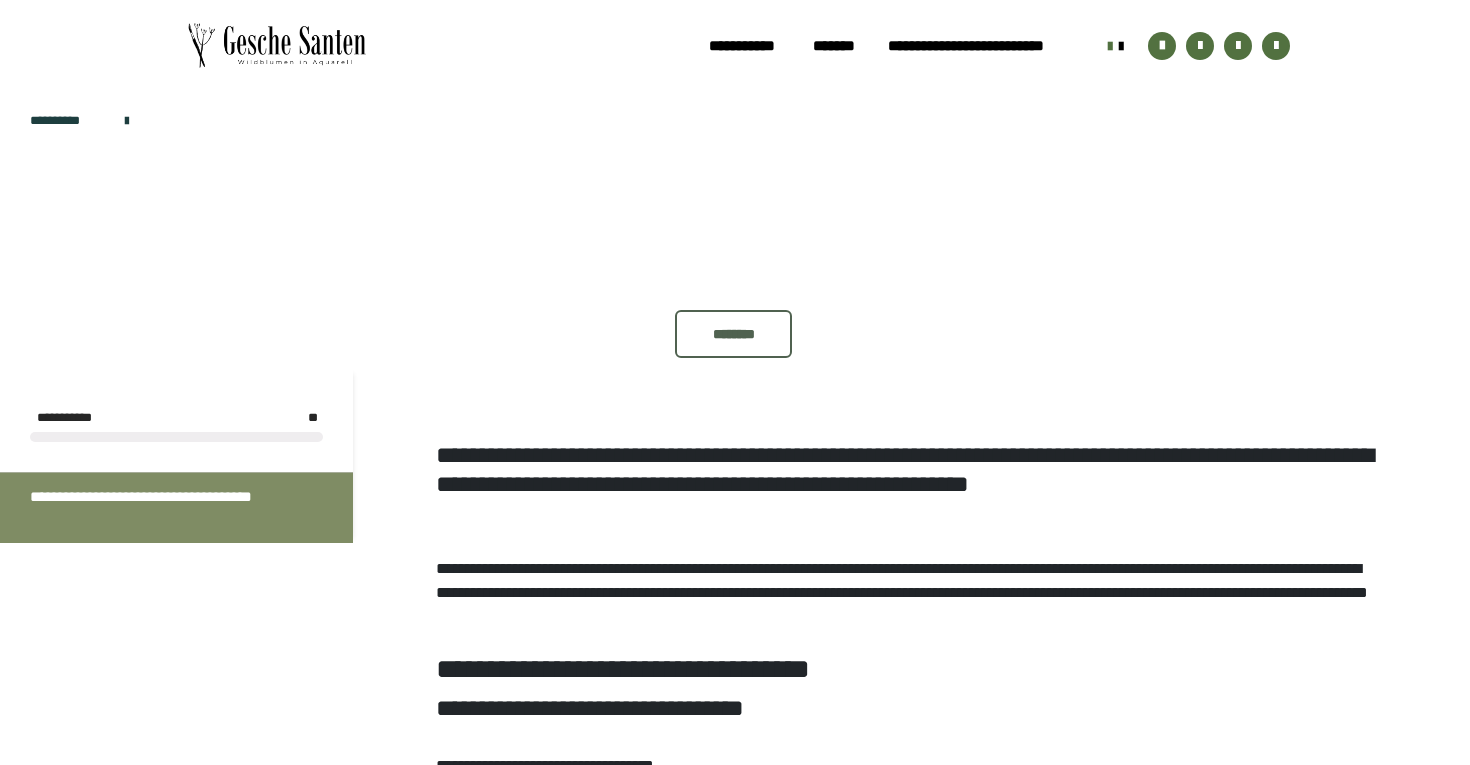 scroll, scrollTop: 0, scrollLeft: 0, axis: both 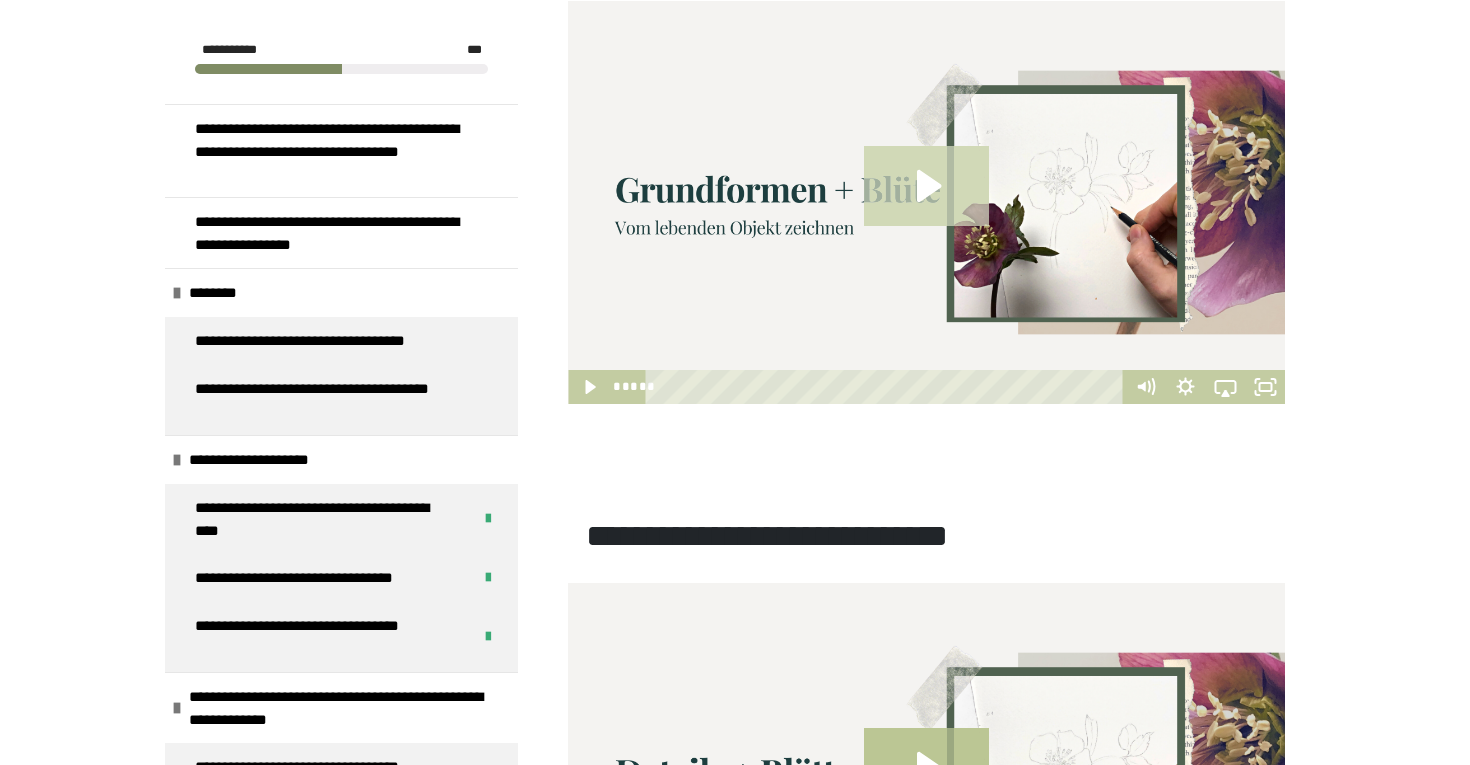 click 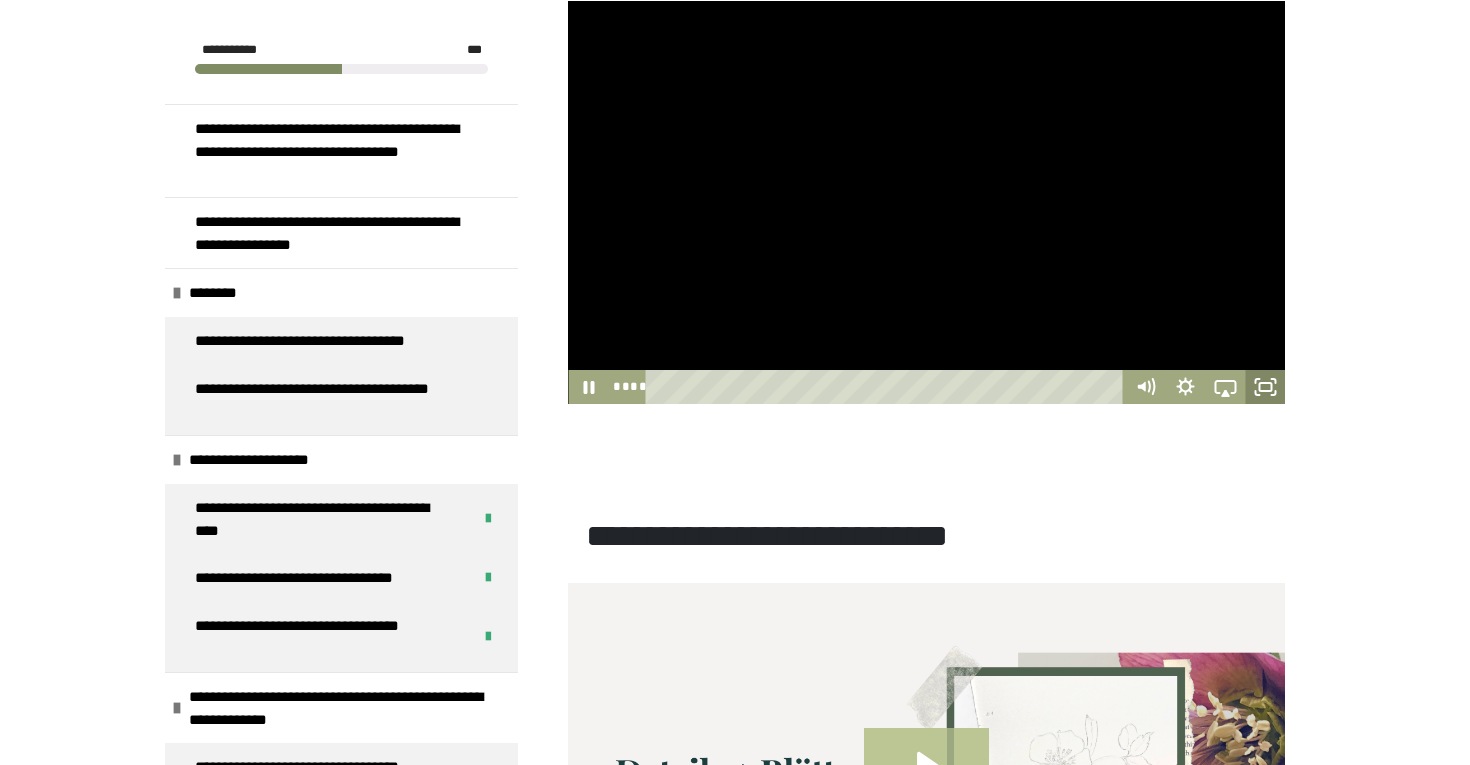 click 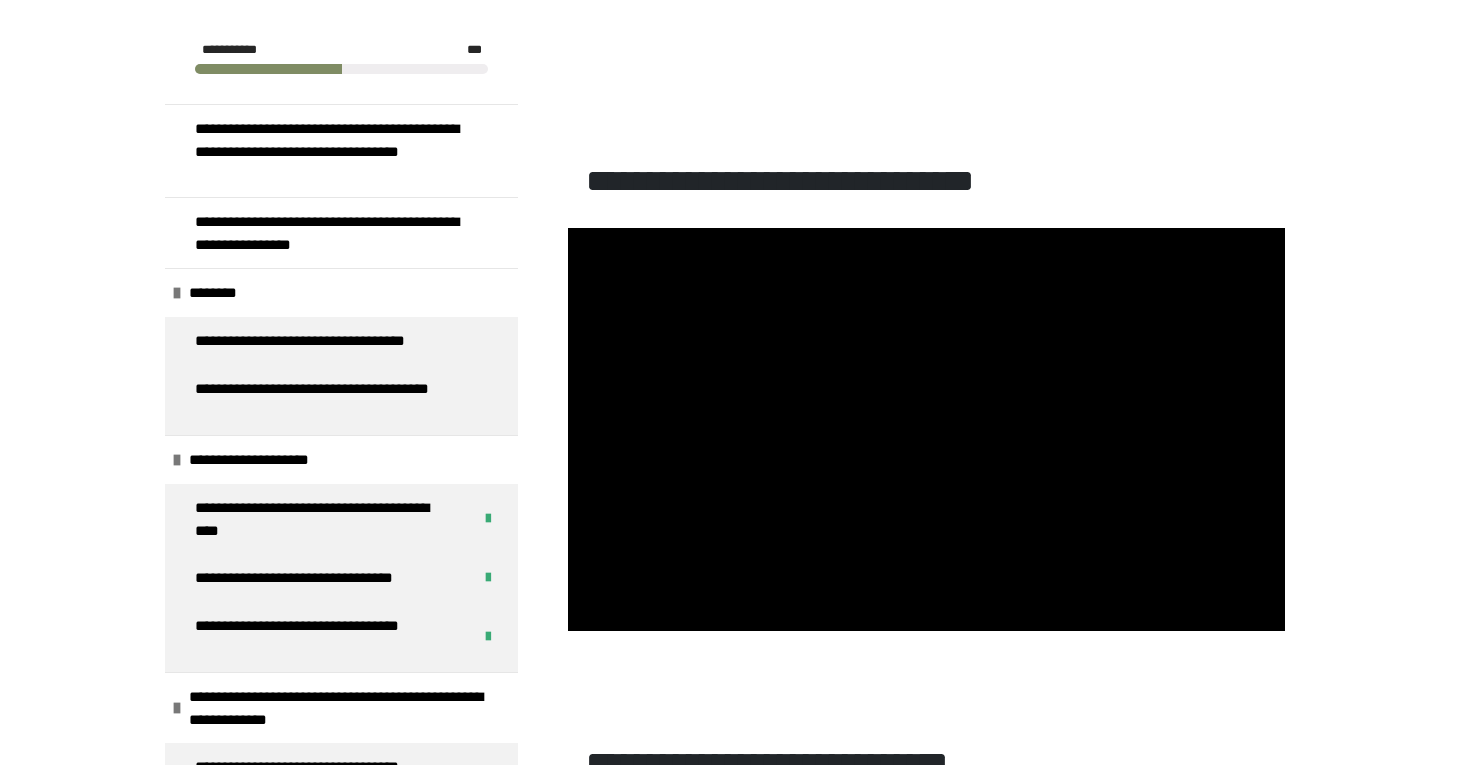 scroll, scrollTop: 1009, scrollLeft: 0, axis: vertical 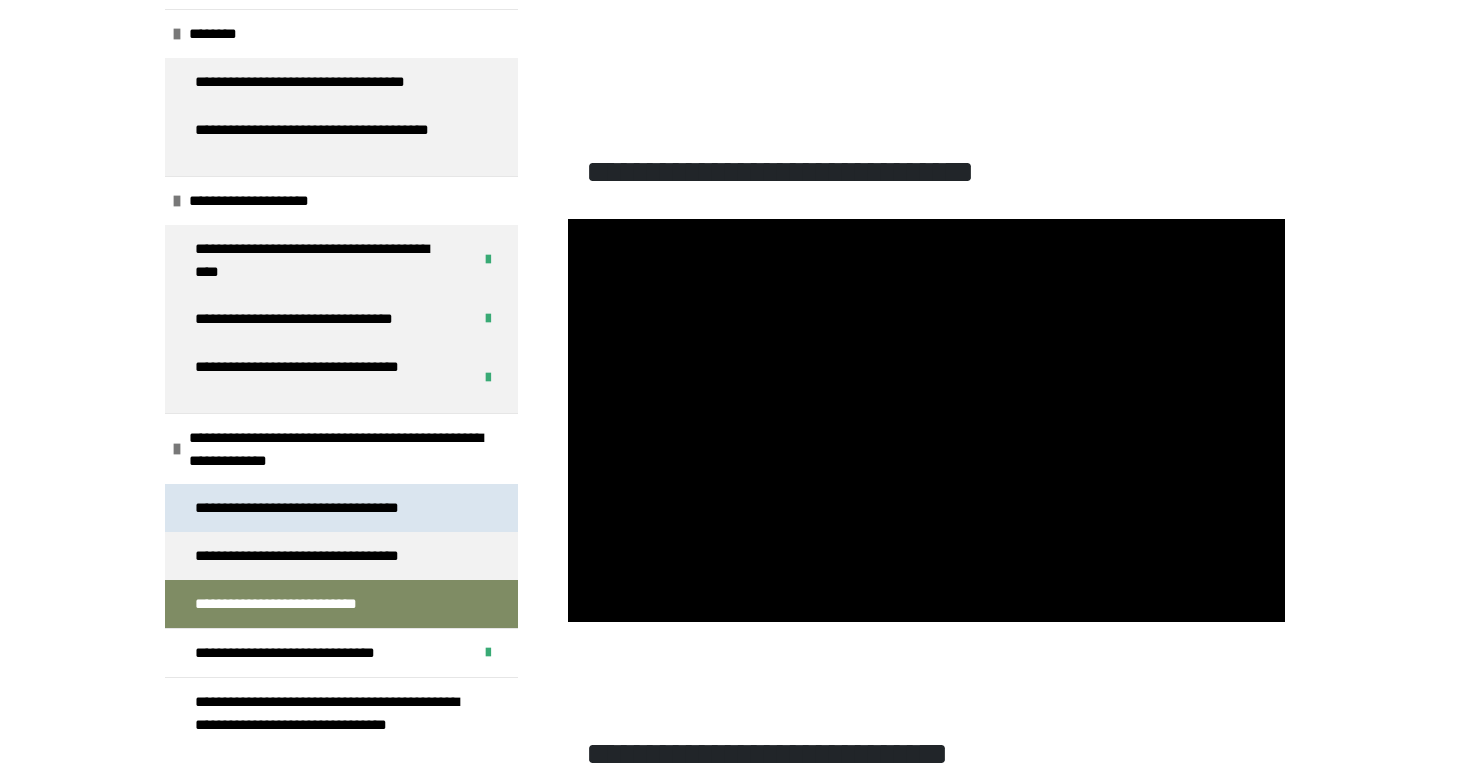 click on "**********" at bounding box center (323, 508) 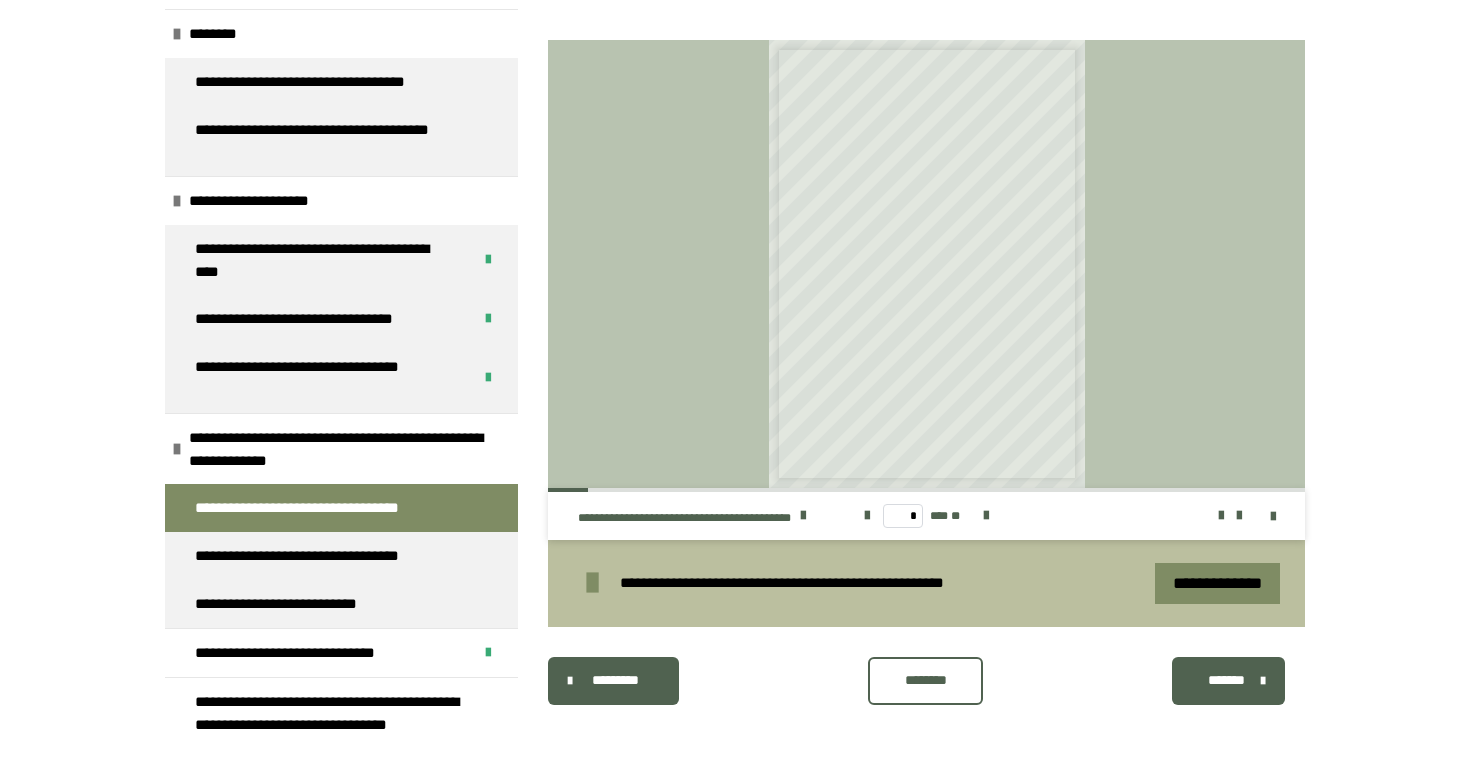scroll, scrollTop: 1610, scrollLeft: 0, axis: vertical 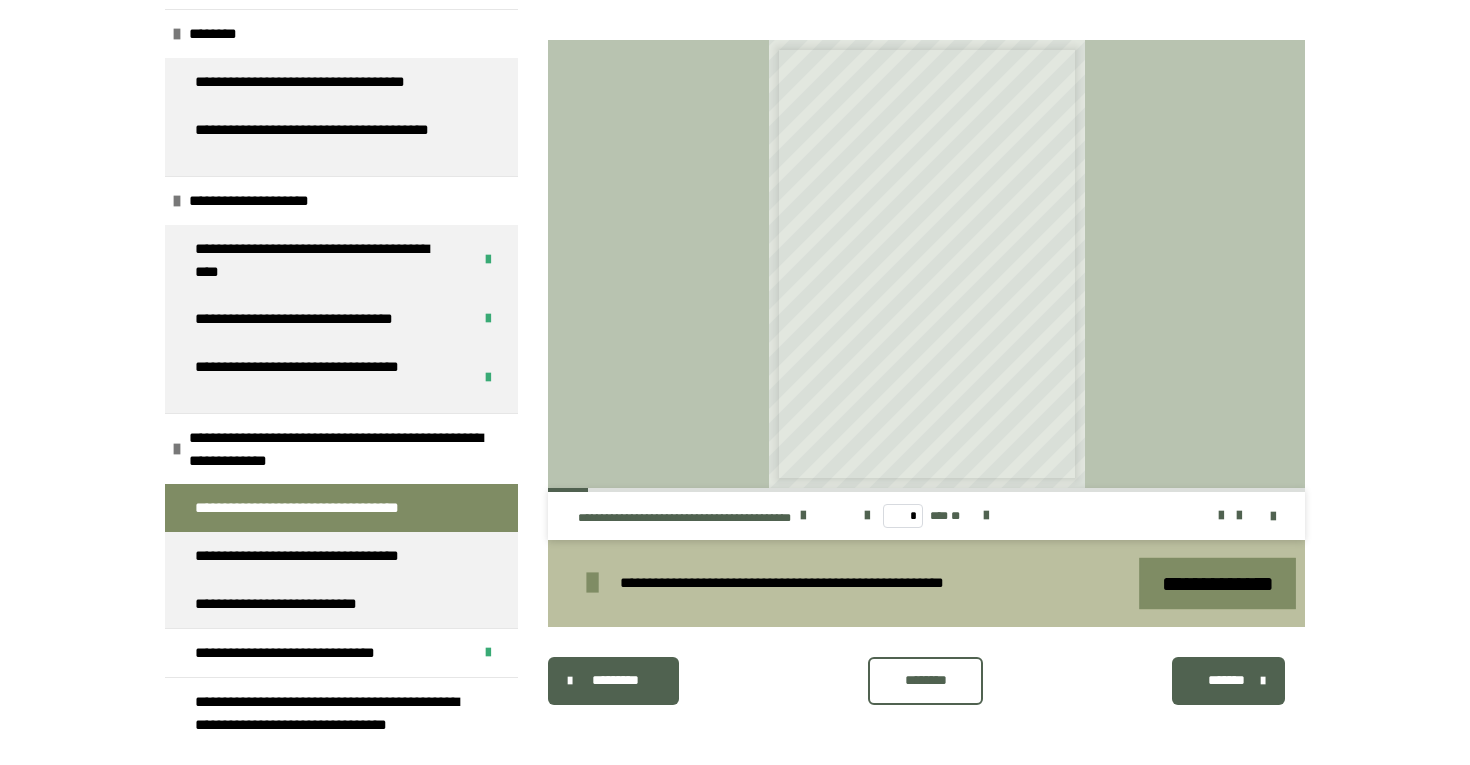 click on "**********" at bounding box center (1218, 582) 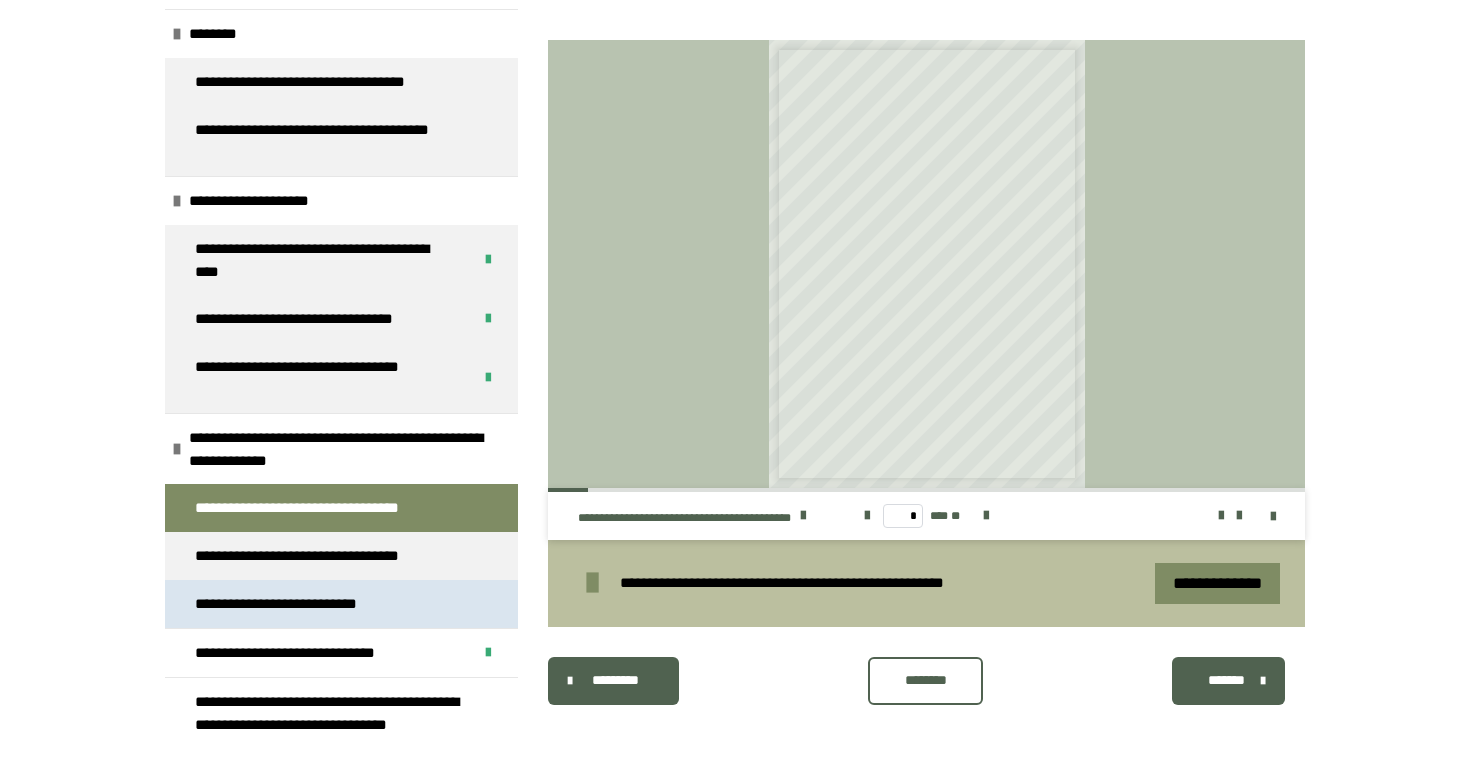 click on "**********" at bounding box center (301, 604) 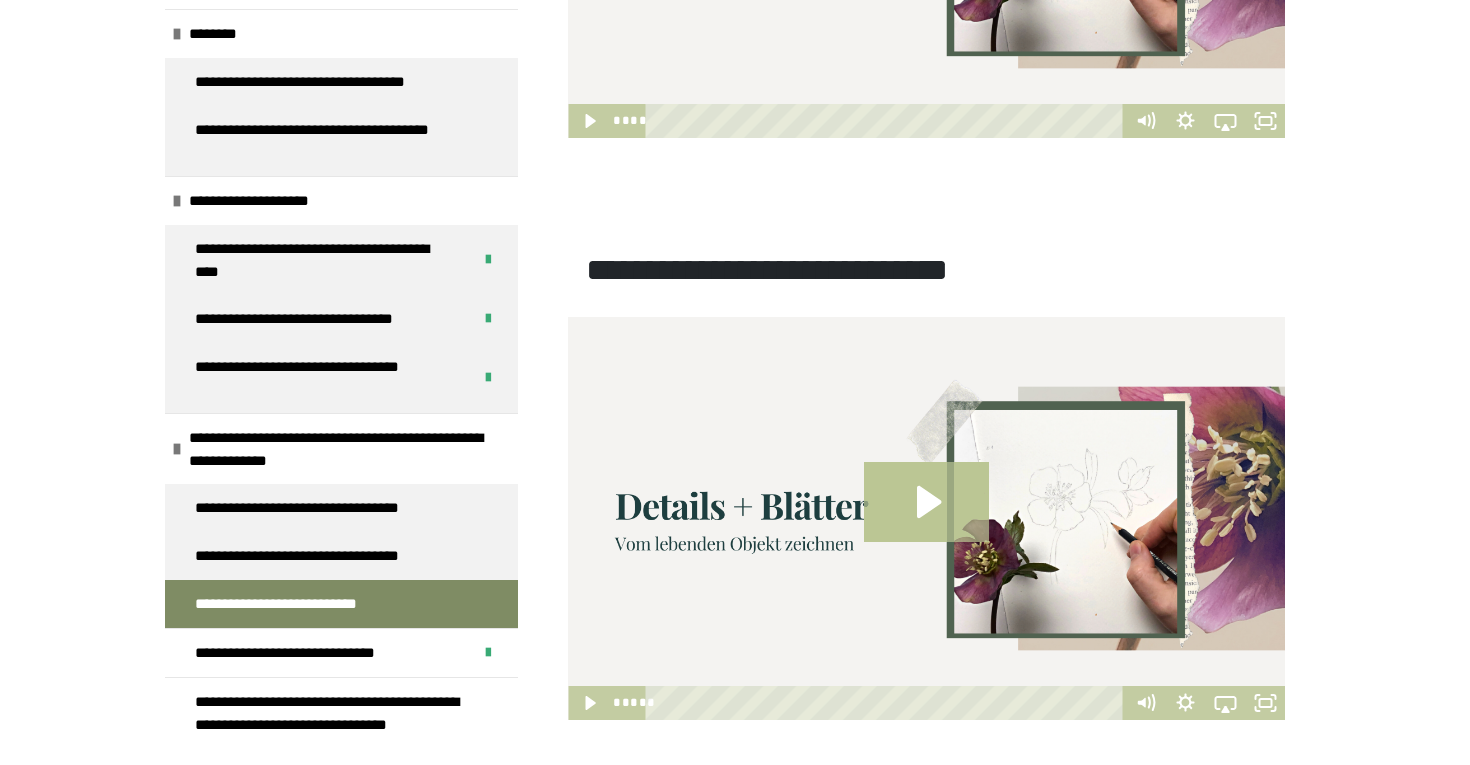 scroll, scrollTop: 1509, scrollLeft: 0, axis: vertical 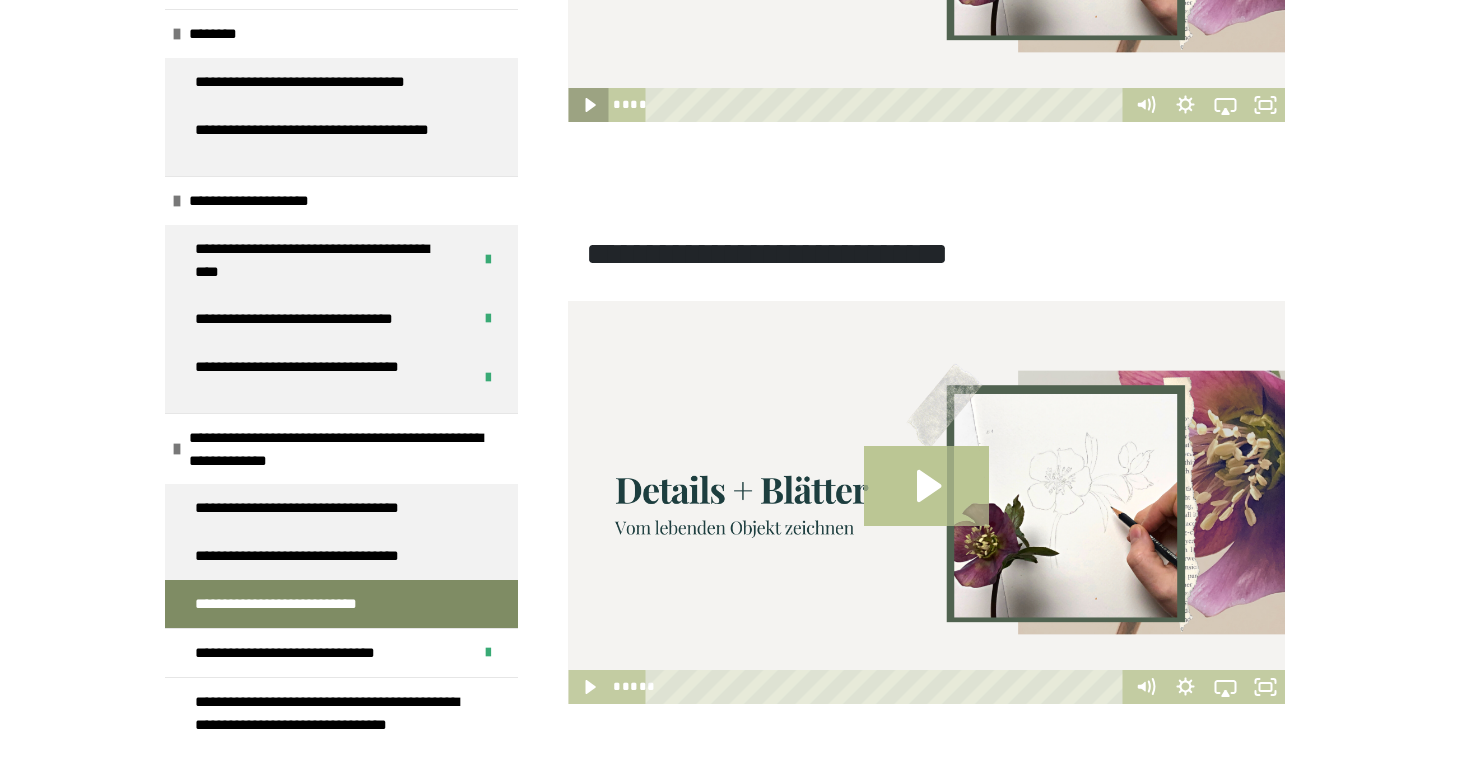 click 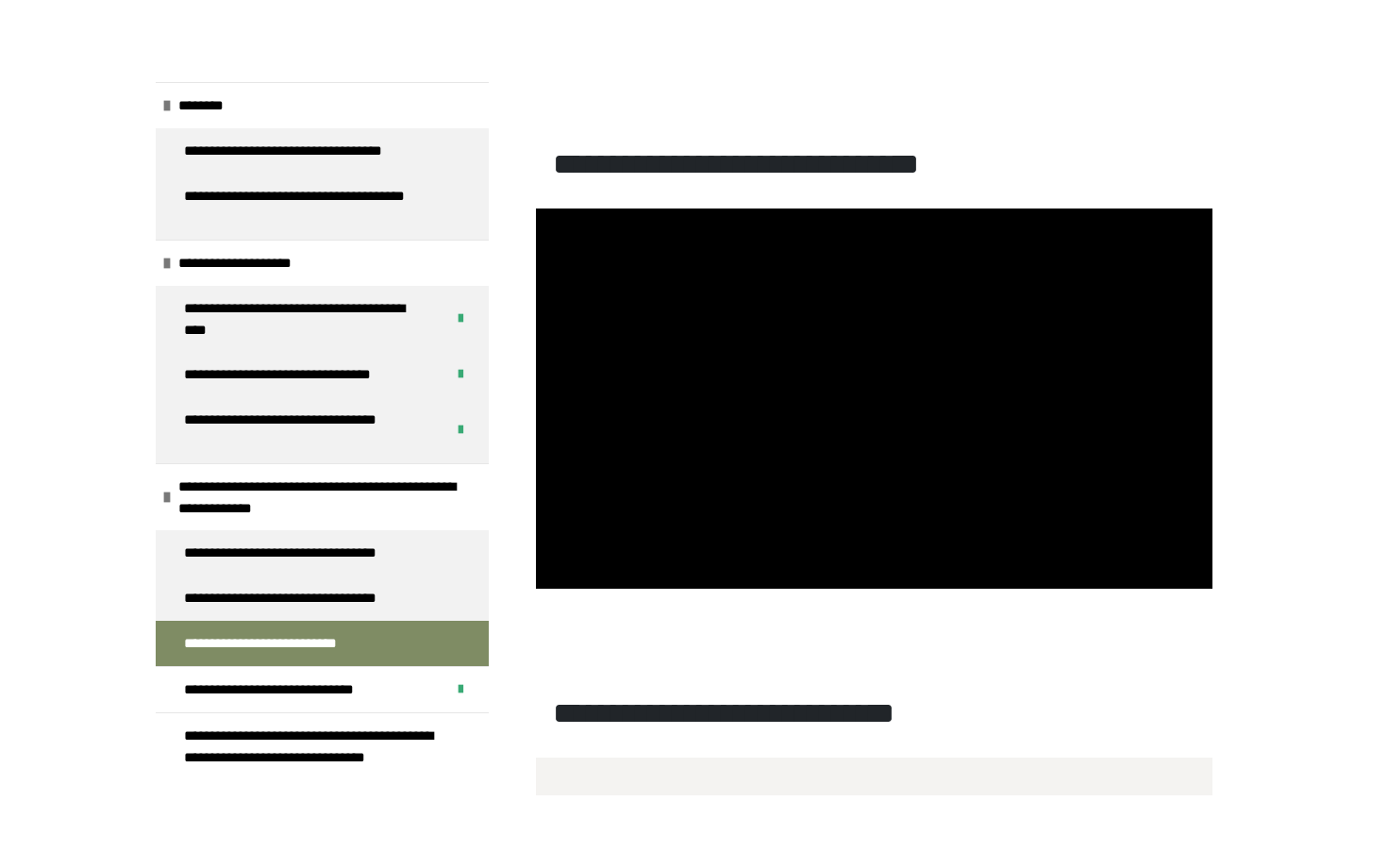 scroll, scrollTop: 1012, scrollLeft: 0, axis: vertical 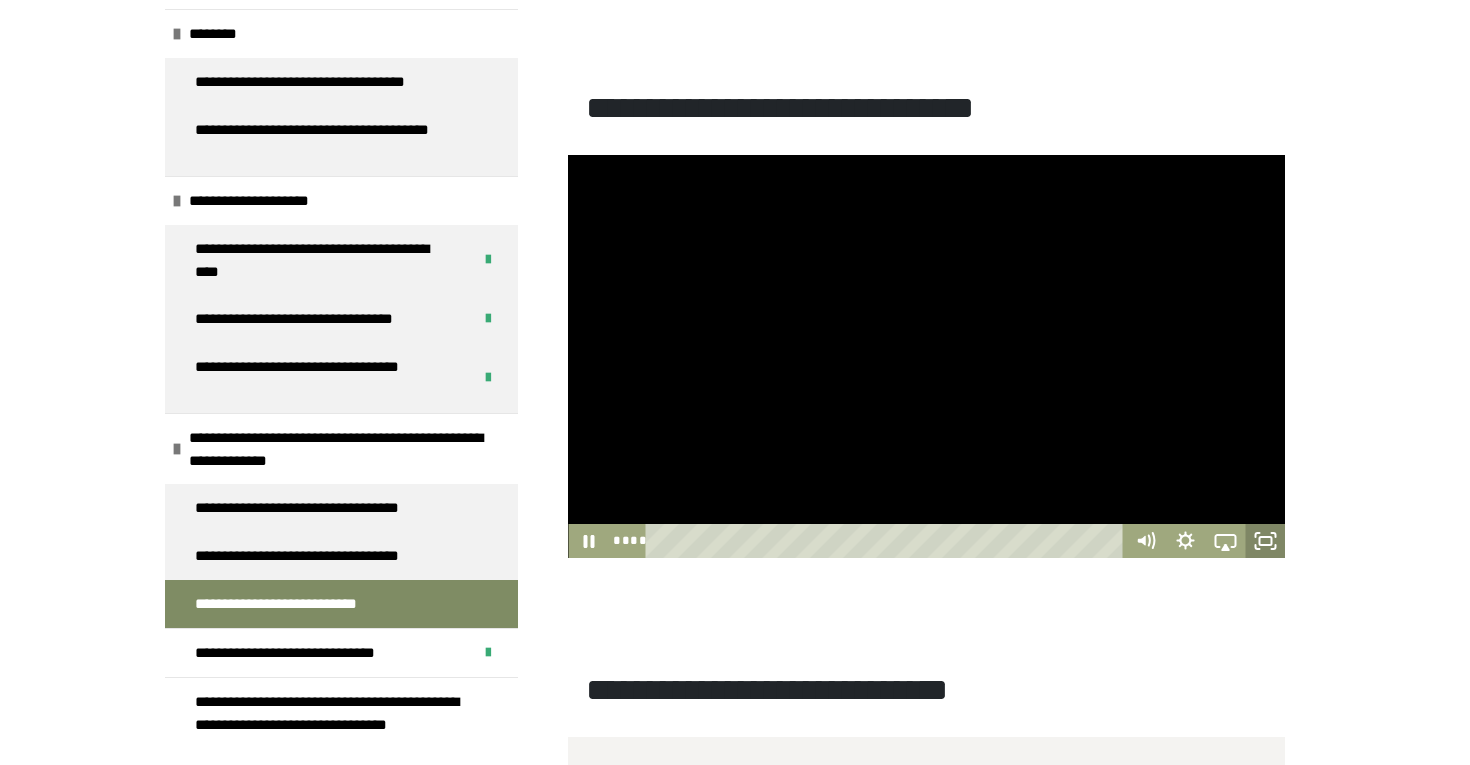 click 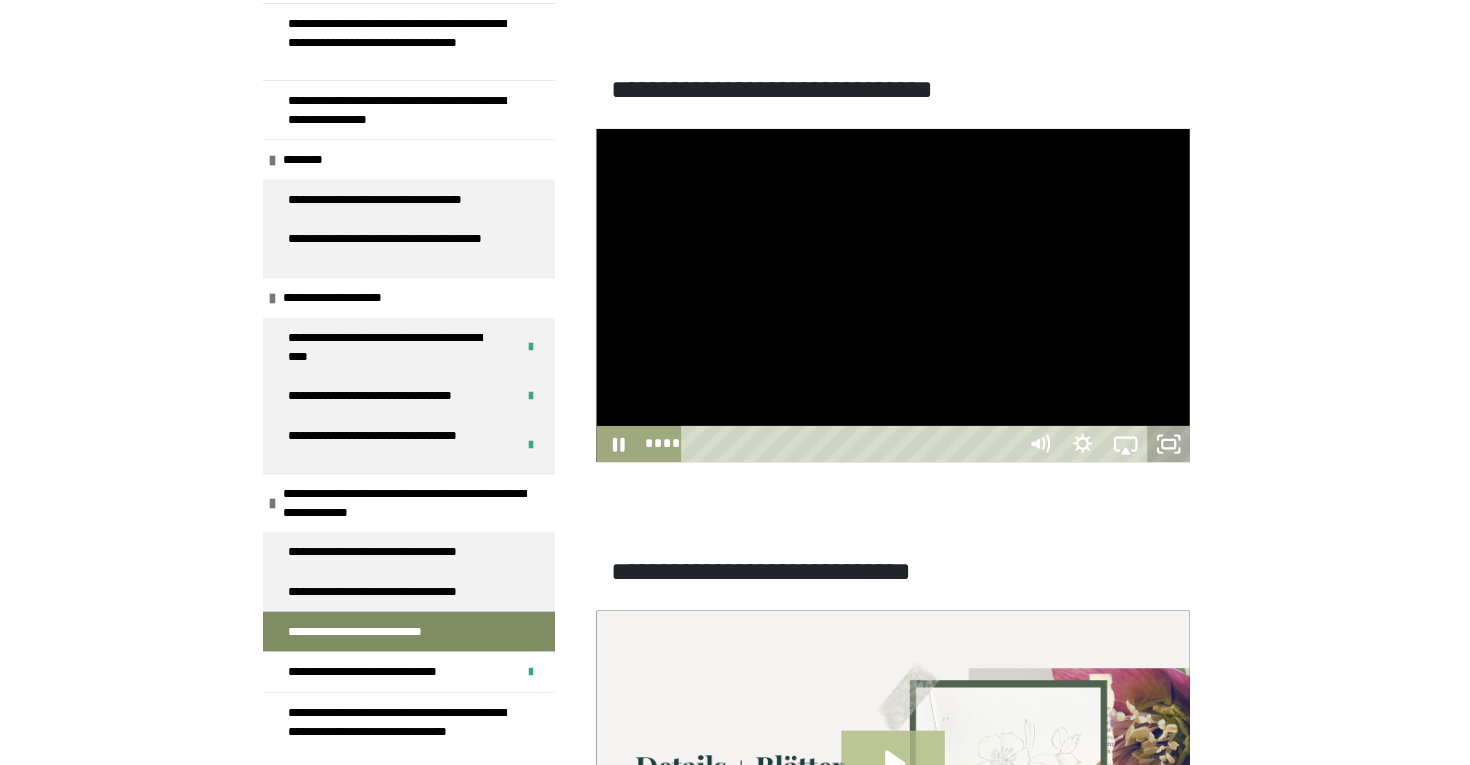 scroll, scrollTop: 100, scrollLeft: 0, axis: vertical 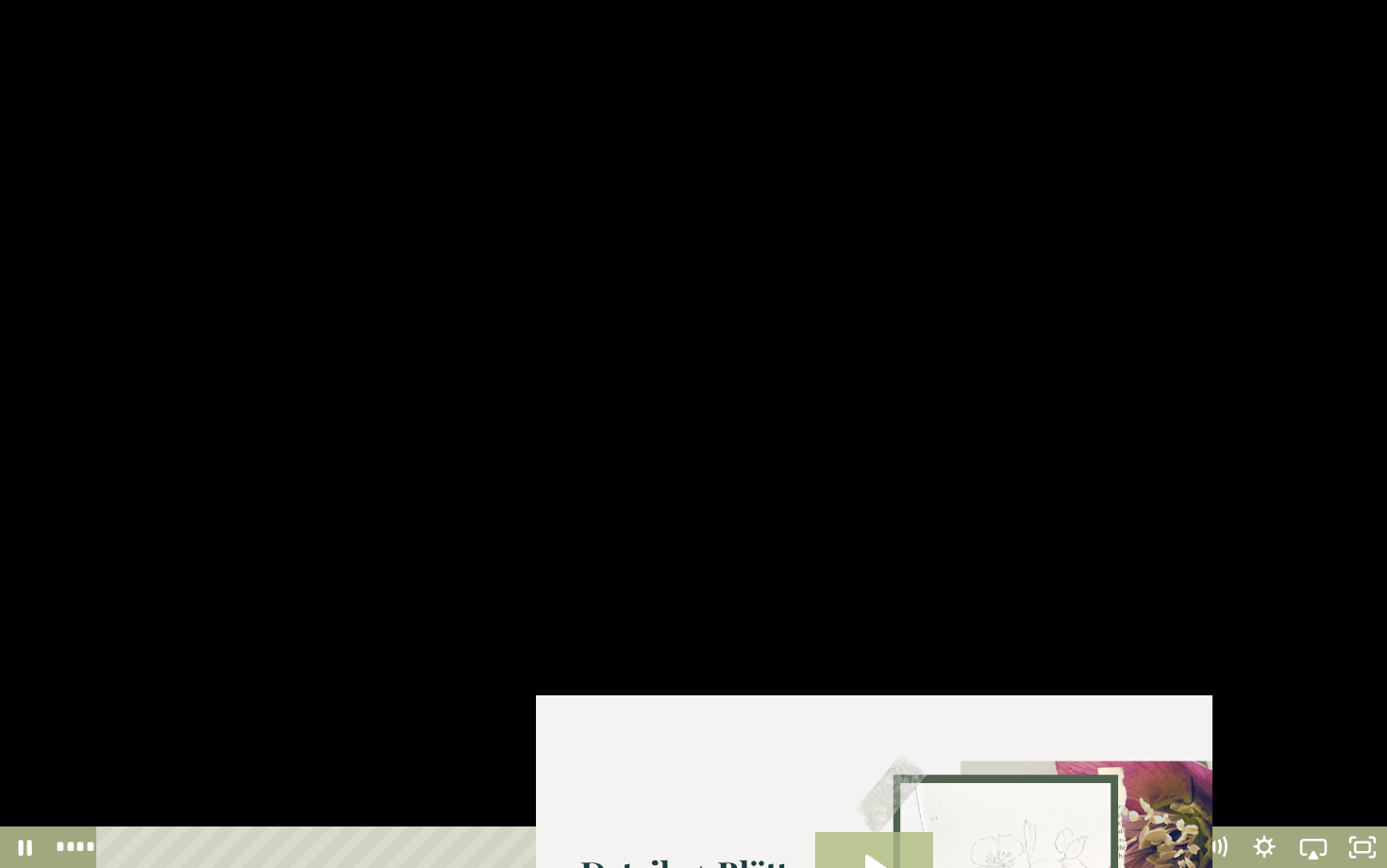 click on "*****" at bounding box center (646, 847) 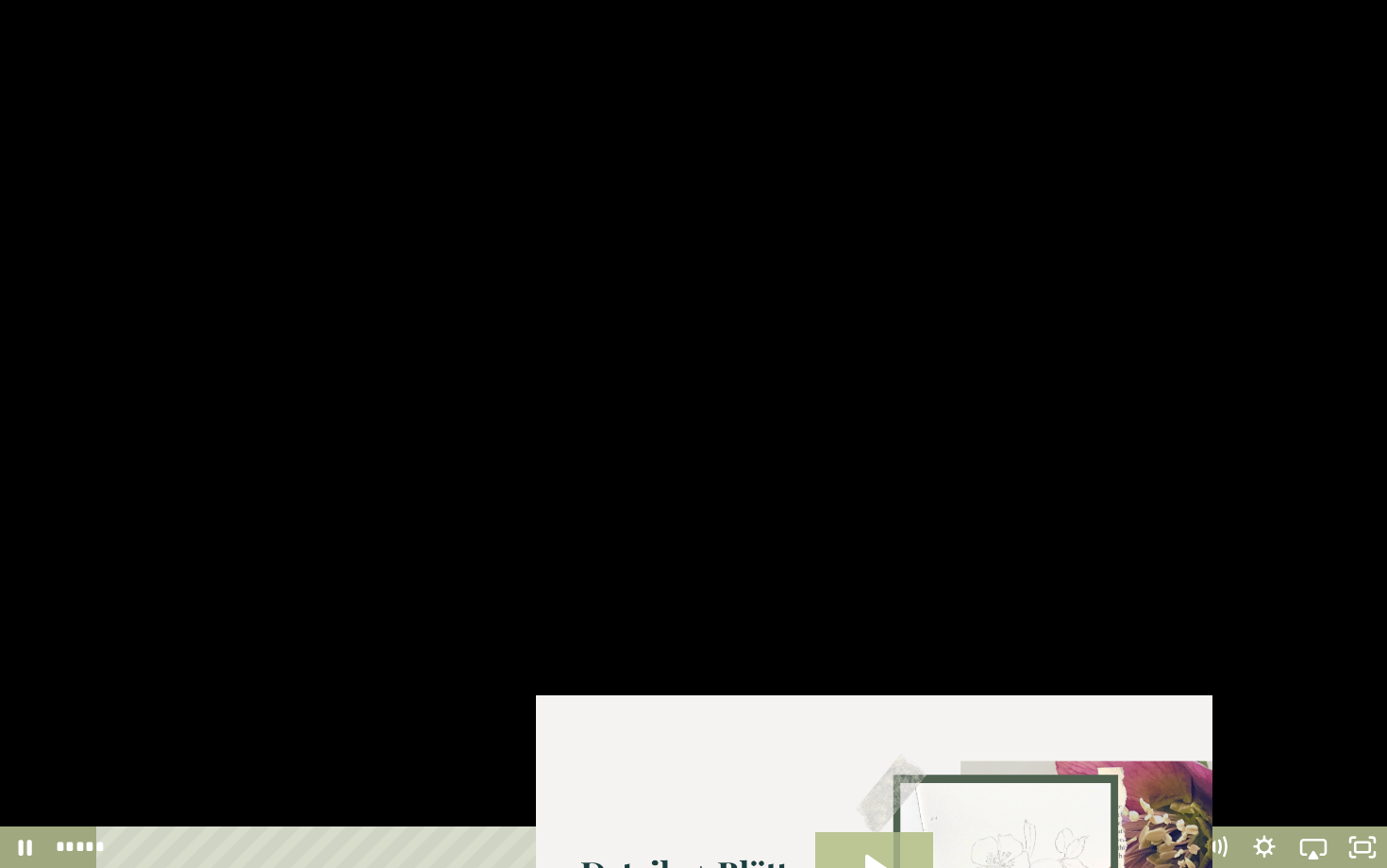 click on "*****" at bounding box center [646, 847] 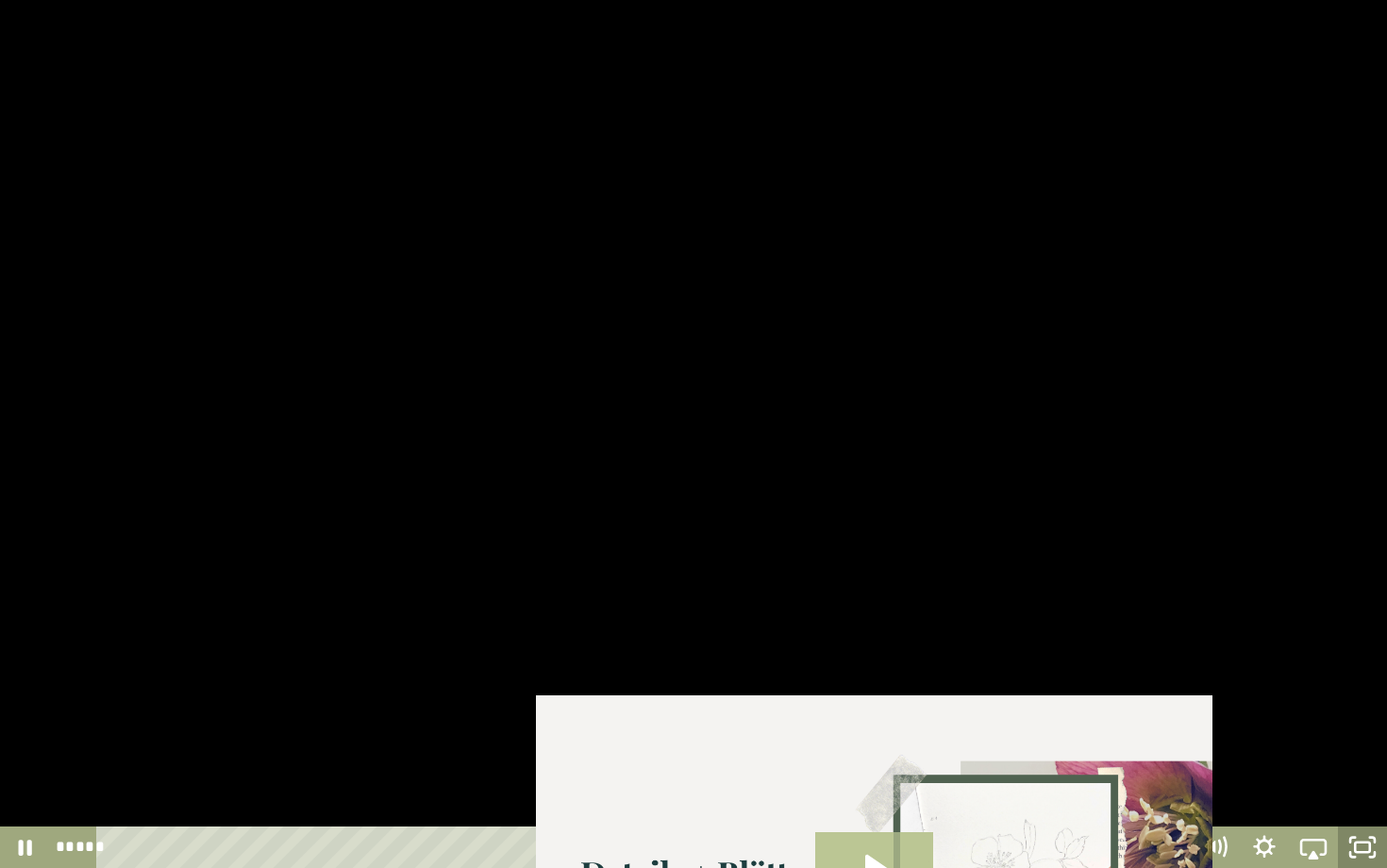 click 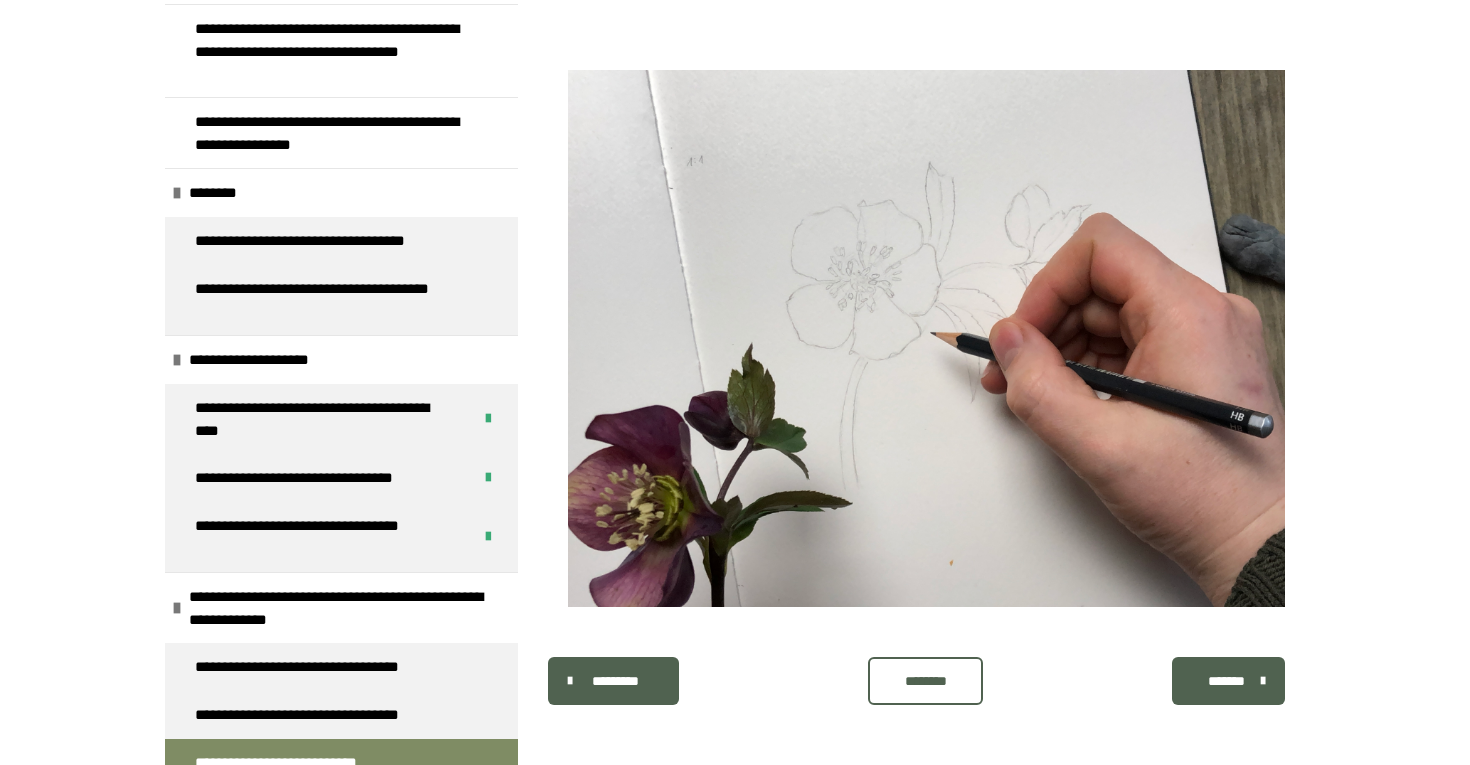 scroll, scrollTop: 2669, scrollLeft: 0, axis: vertical 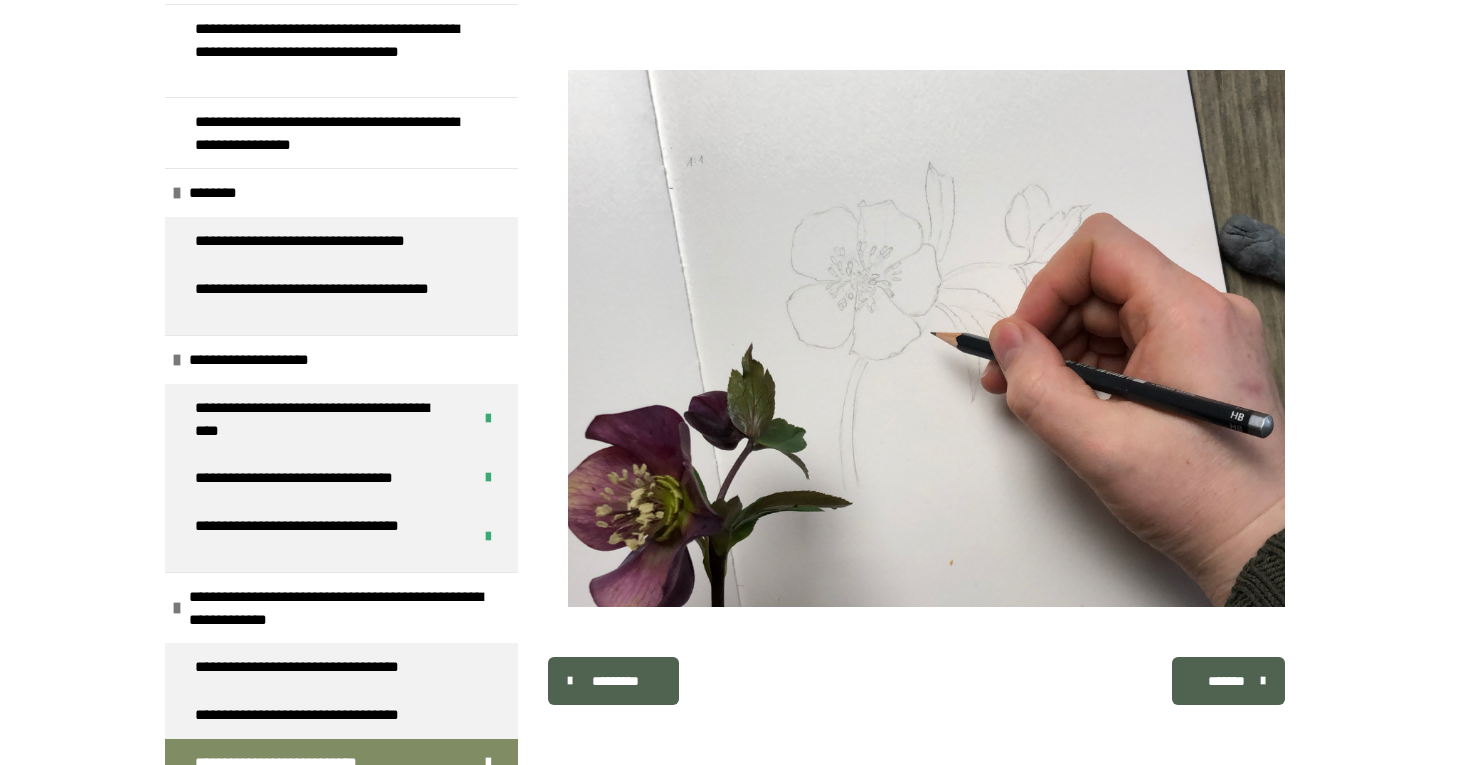 click on "*******" at bounding box center (1226, 681) 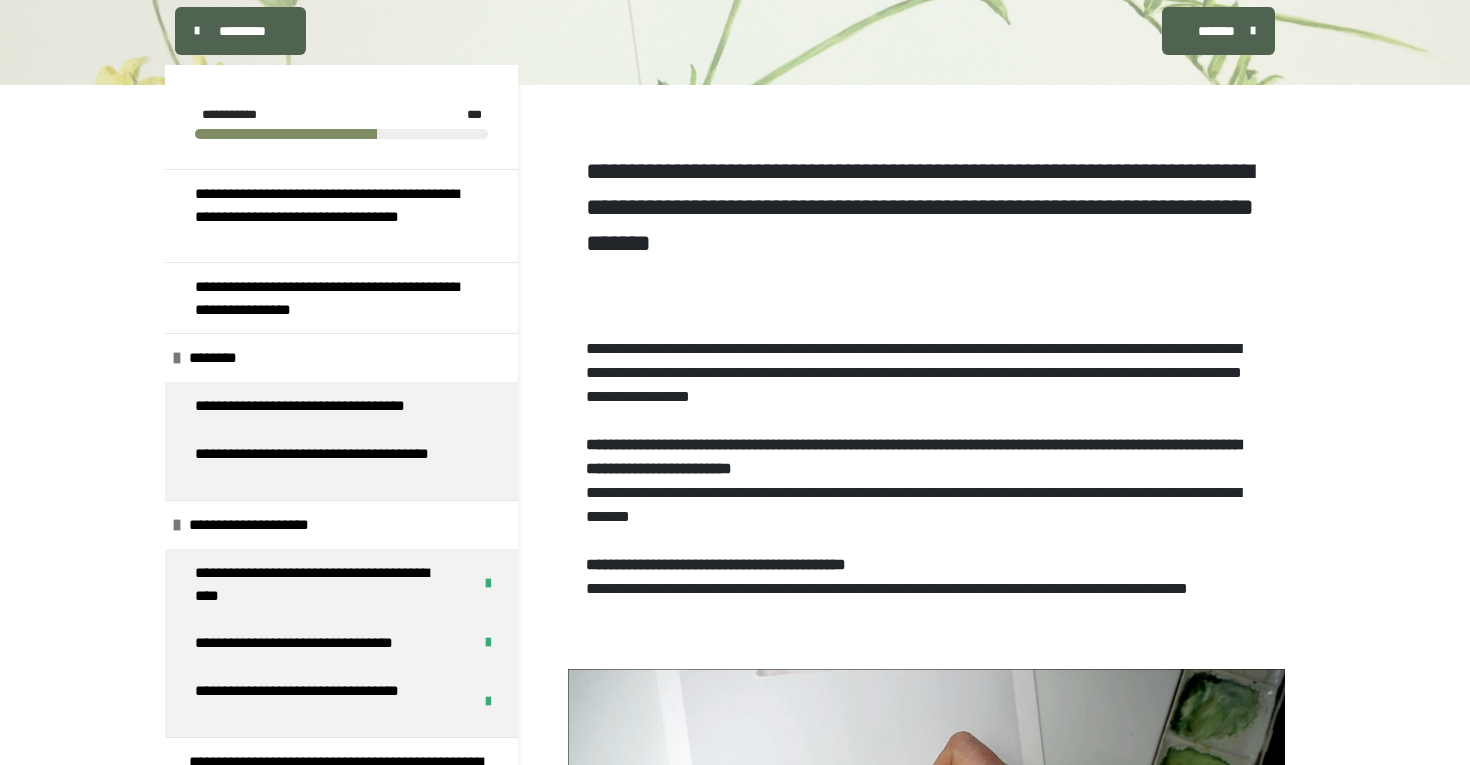 scroll, scrollTop: -14, scrollLeft: 0, axis: vertical 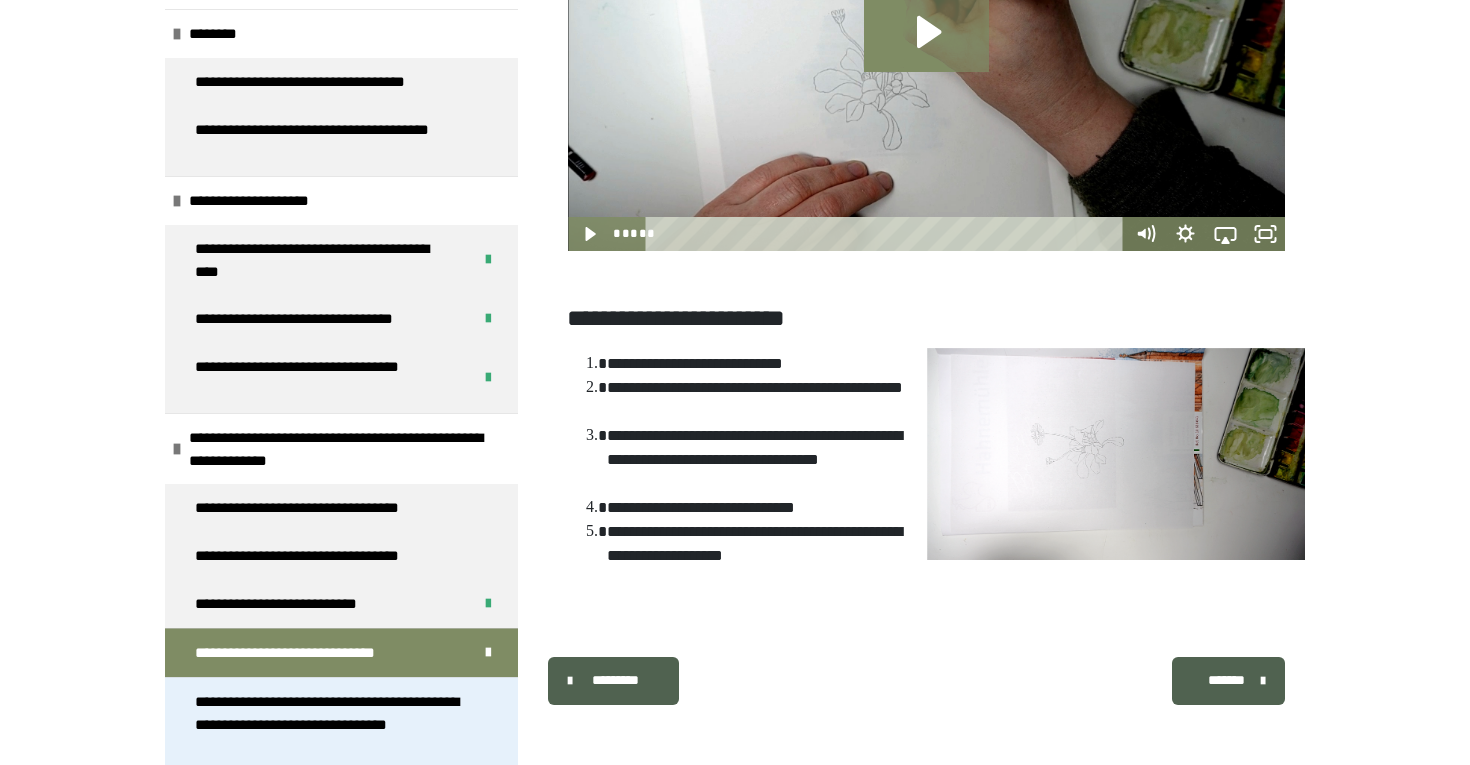 click on "**********" at bounding box center [333, 724] 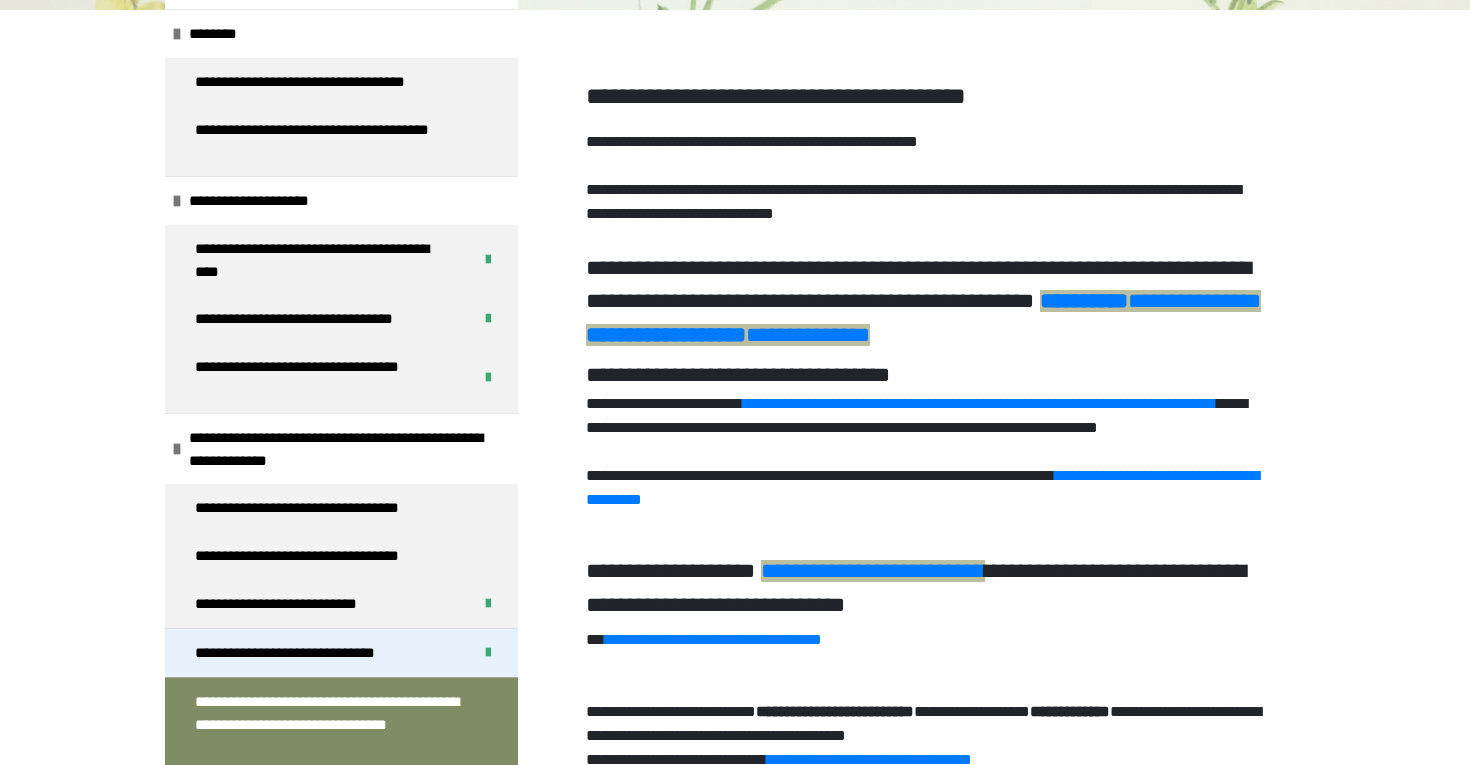 click on "**********" at bounding box center [323, 653] 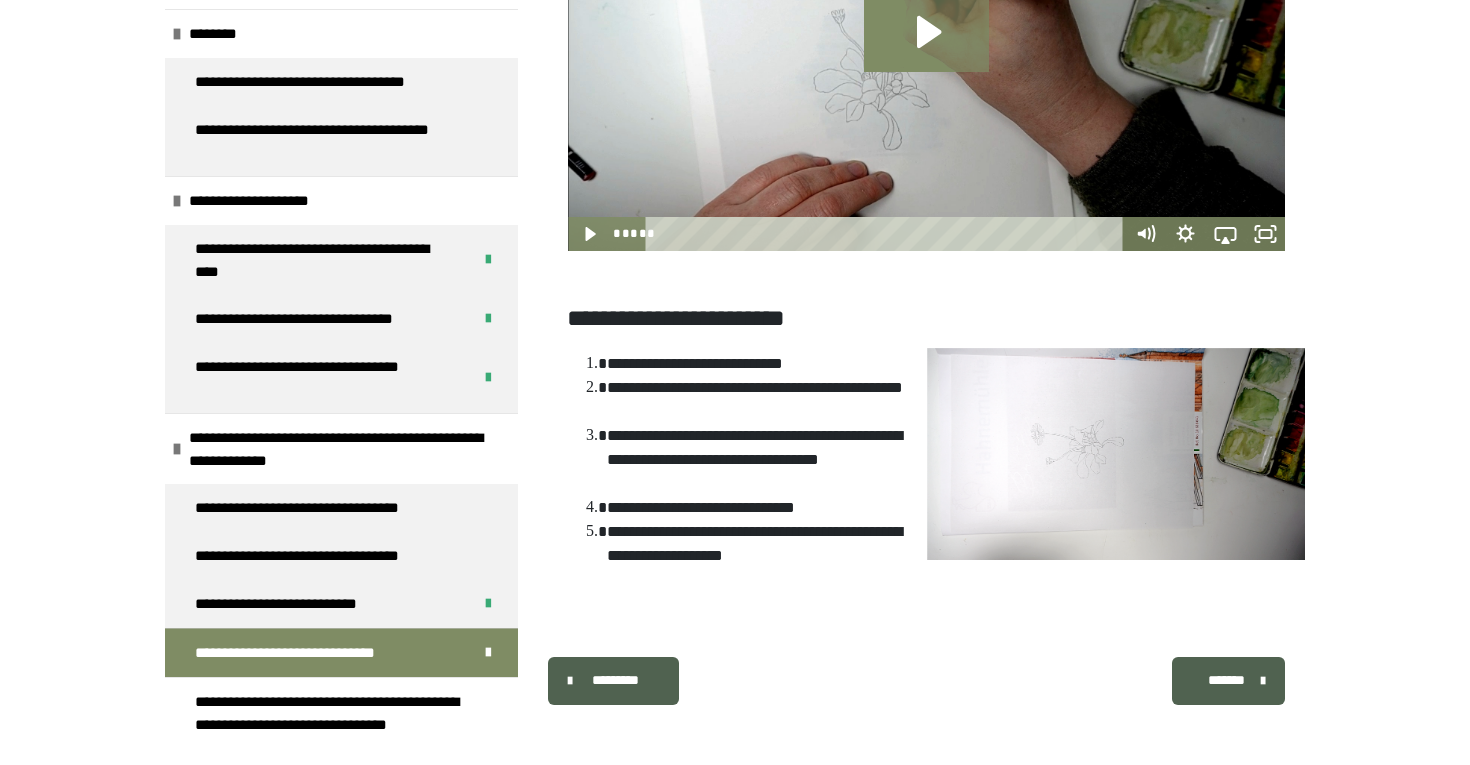 scroll, scrollTop: 1148, scrollLeft: 0, axis: vertical 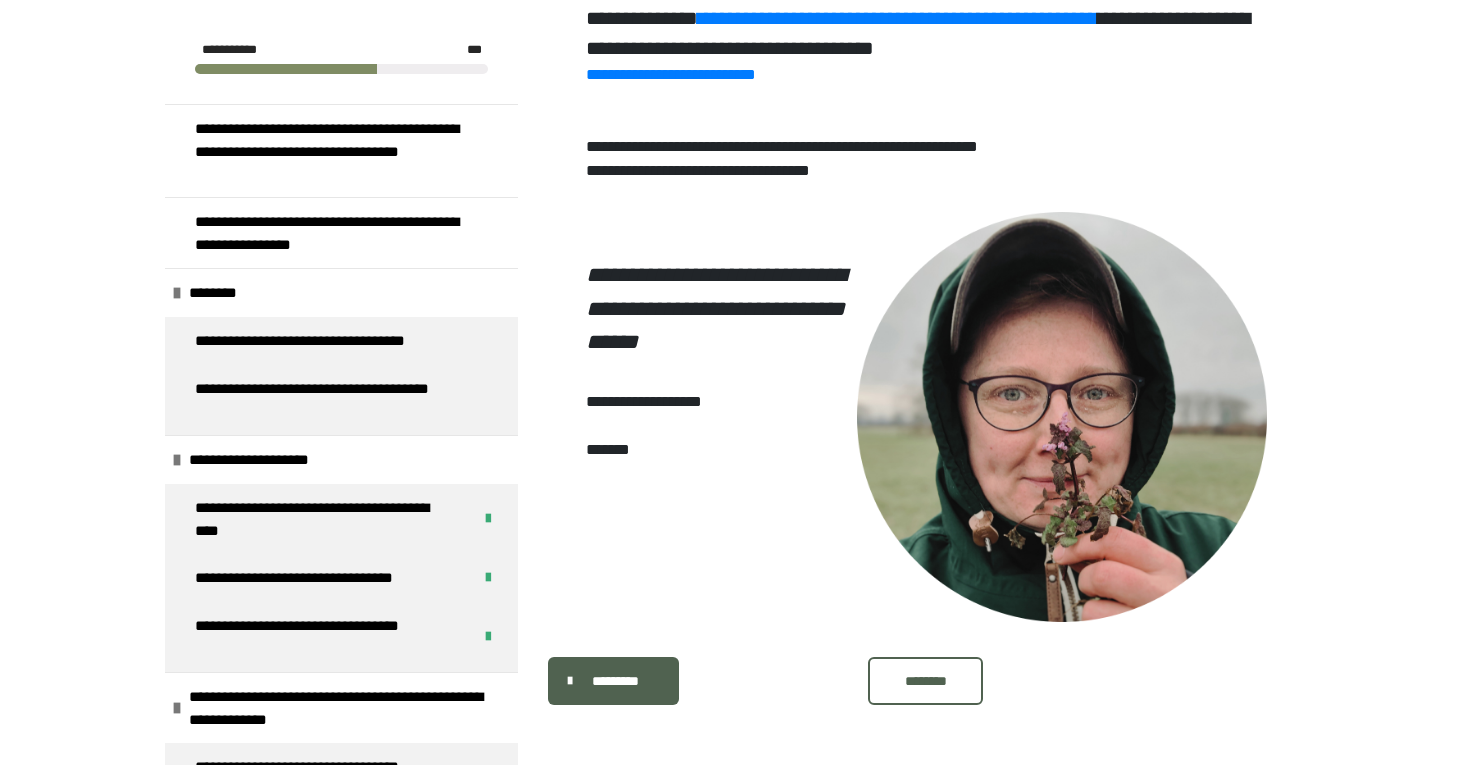 click on "********" at bounding box center [926, 681] 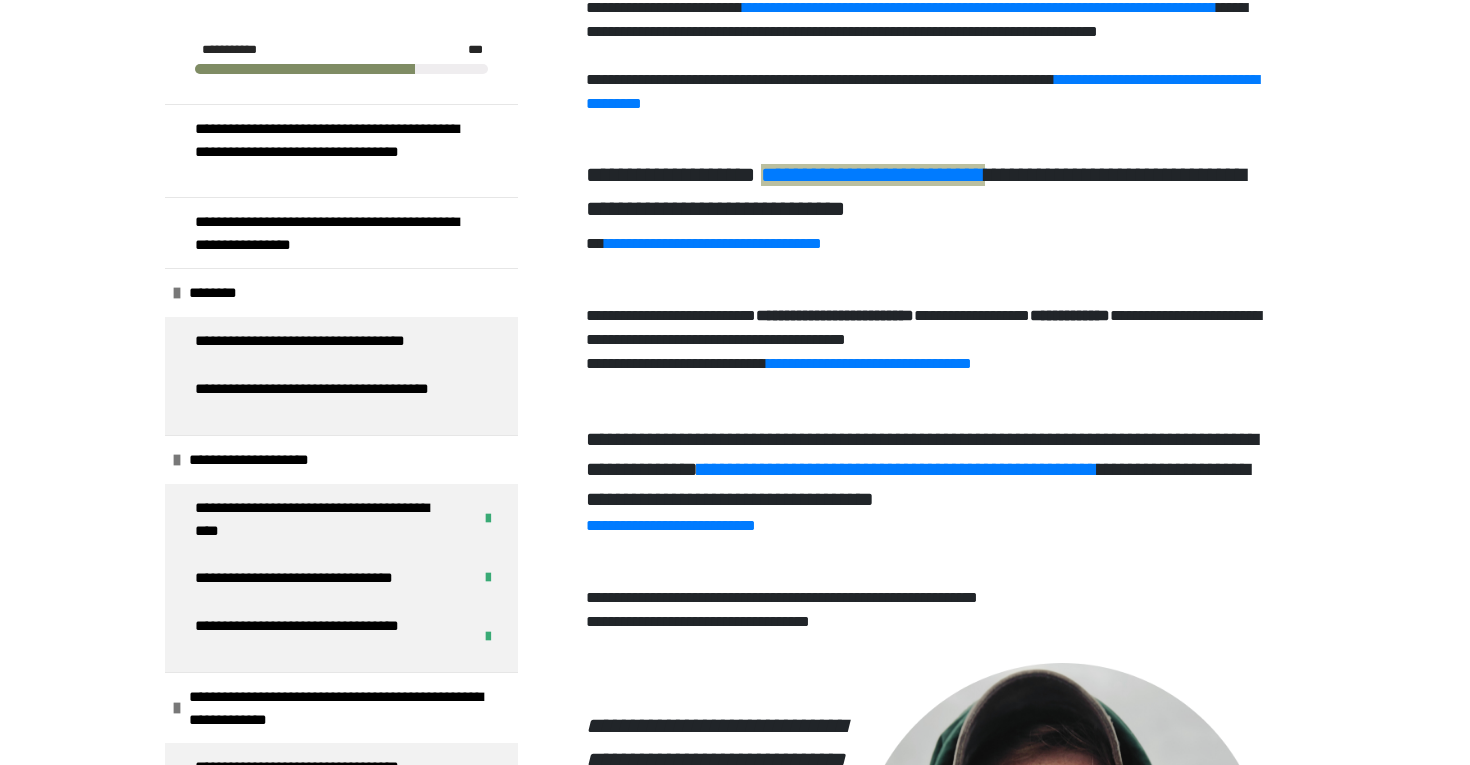 scroll, scrollTop: 773, scrollLeft: 0, axis: vertical 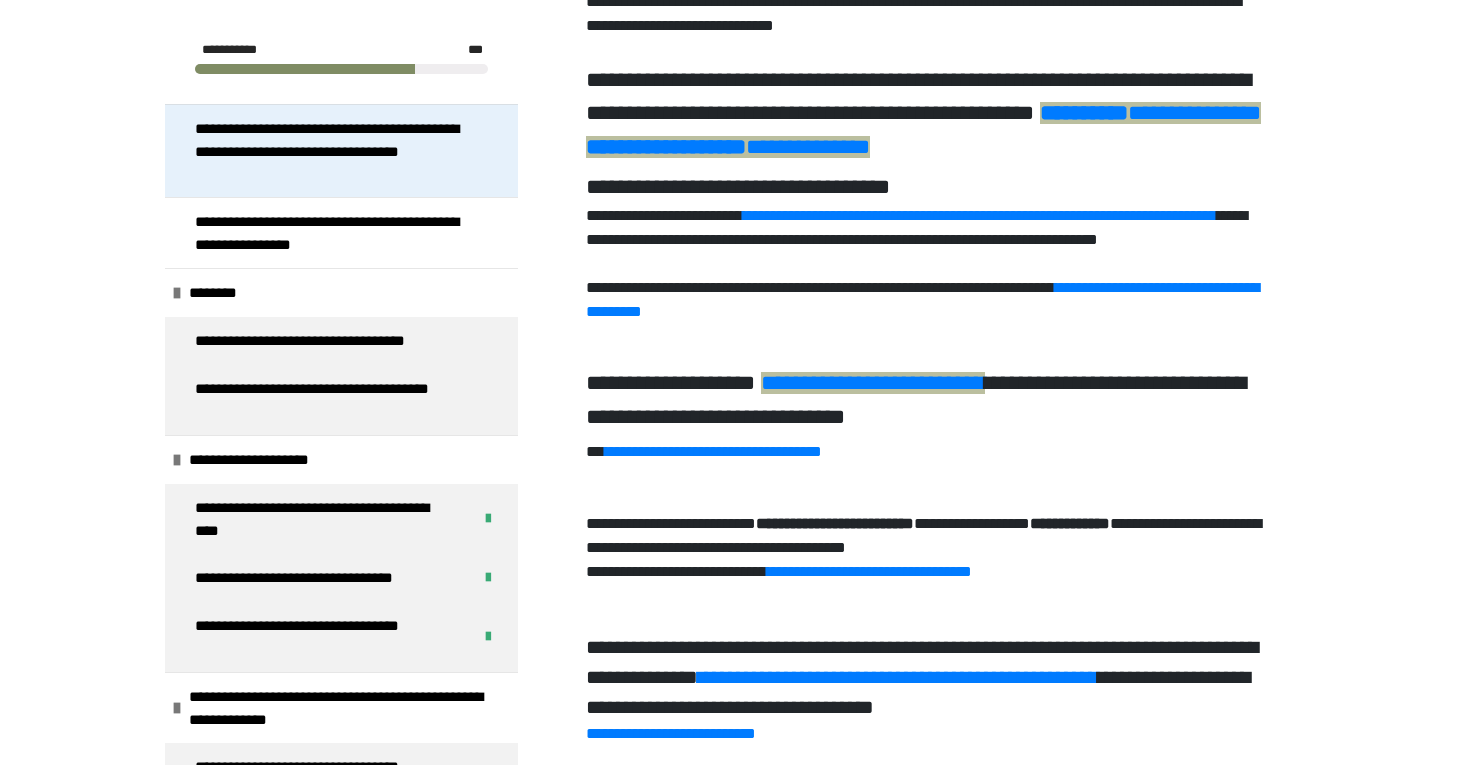 click on "**********" at bounding box center [333, 151] 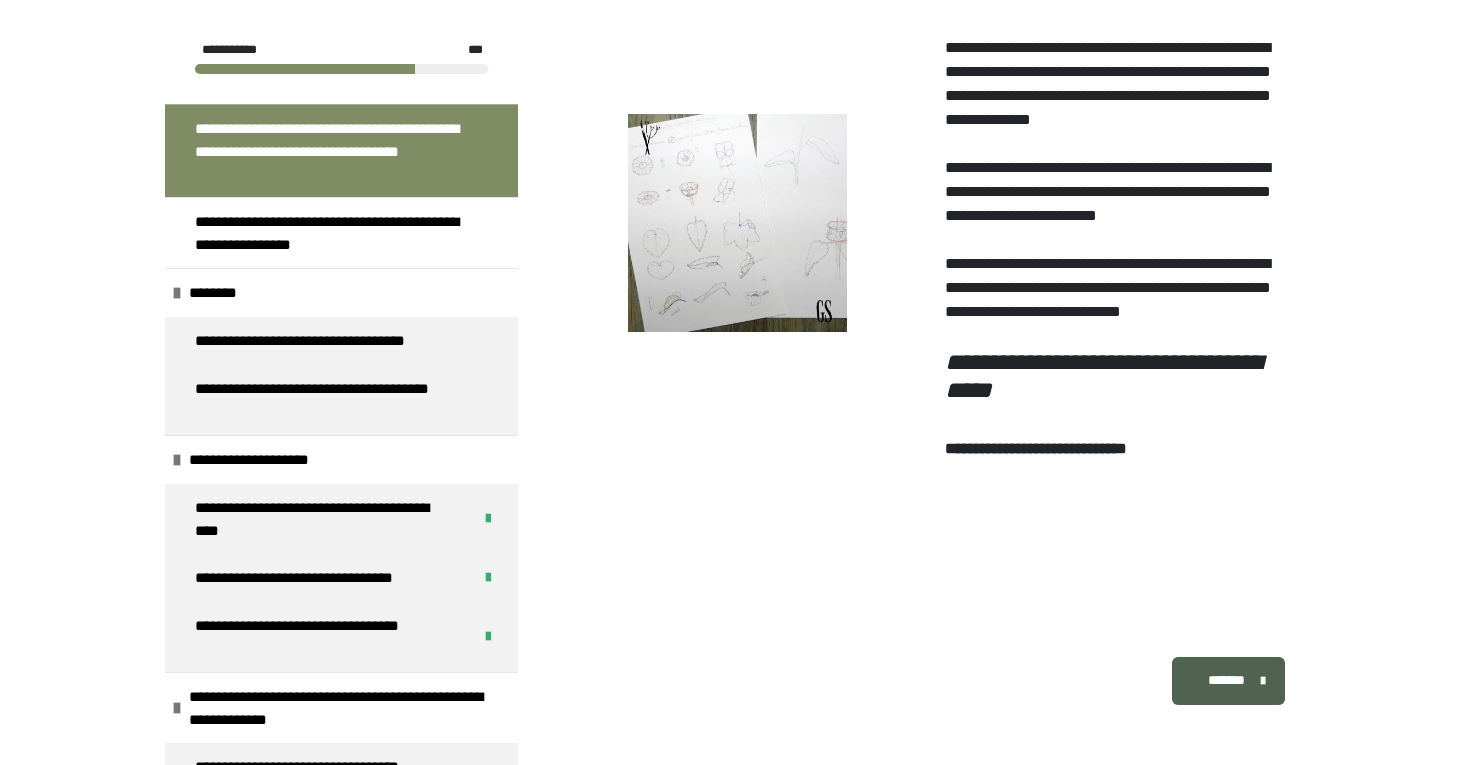 scroll, scrollTop: 1080, scrollLeft: 0, axis: vertical 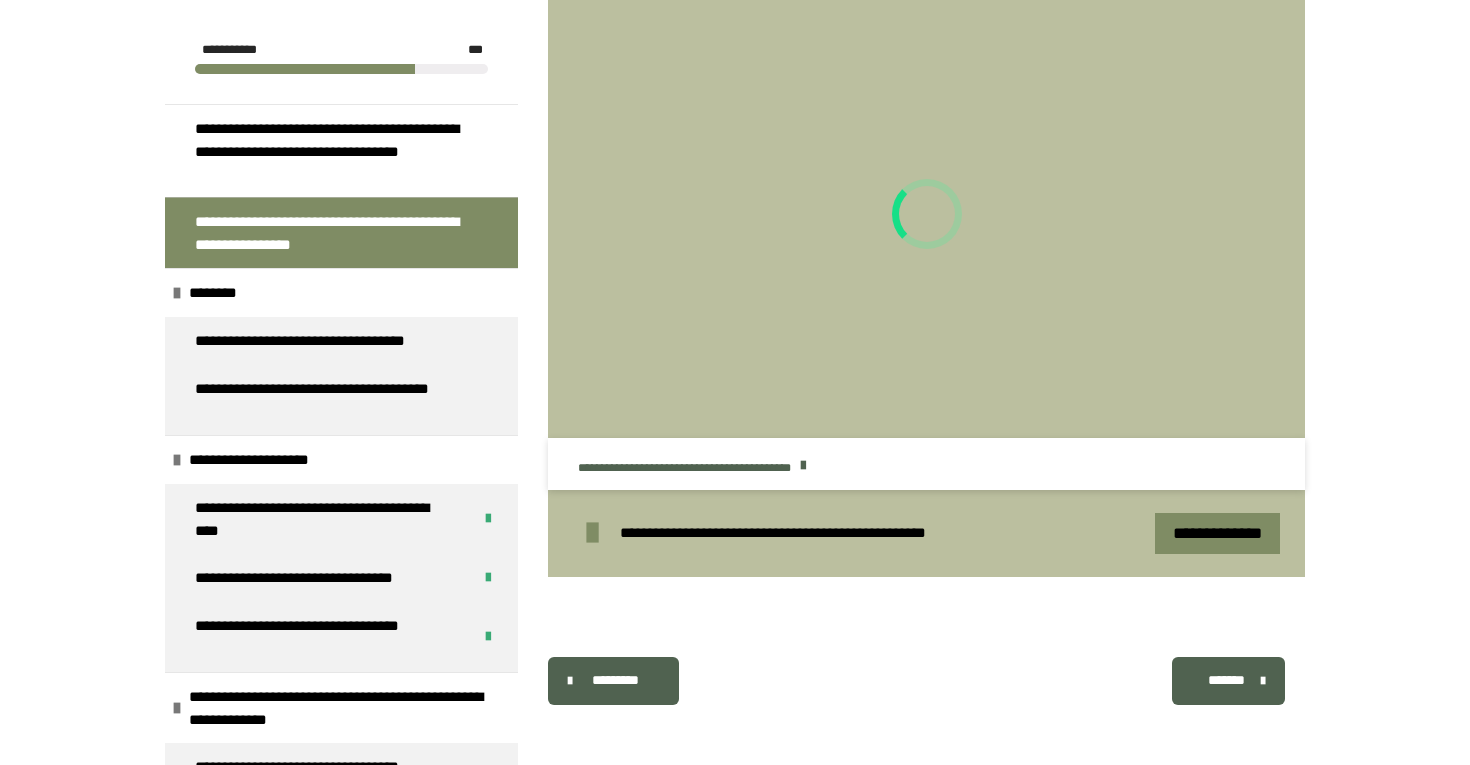 click on "*******" at bounding box center [1226, 680] 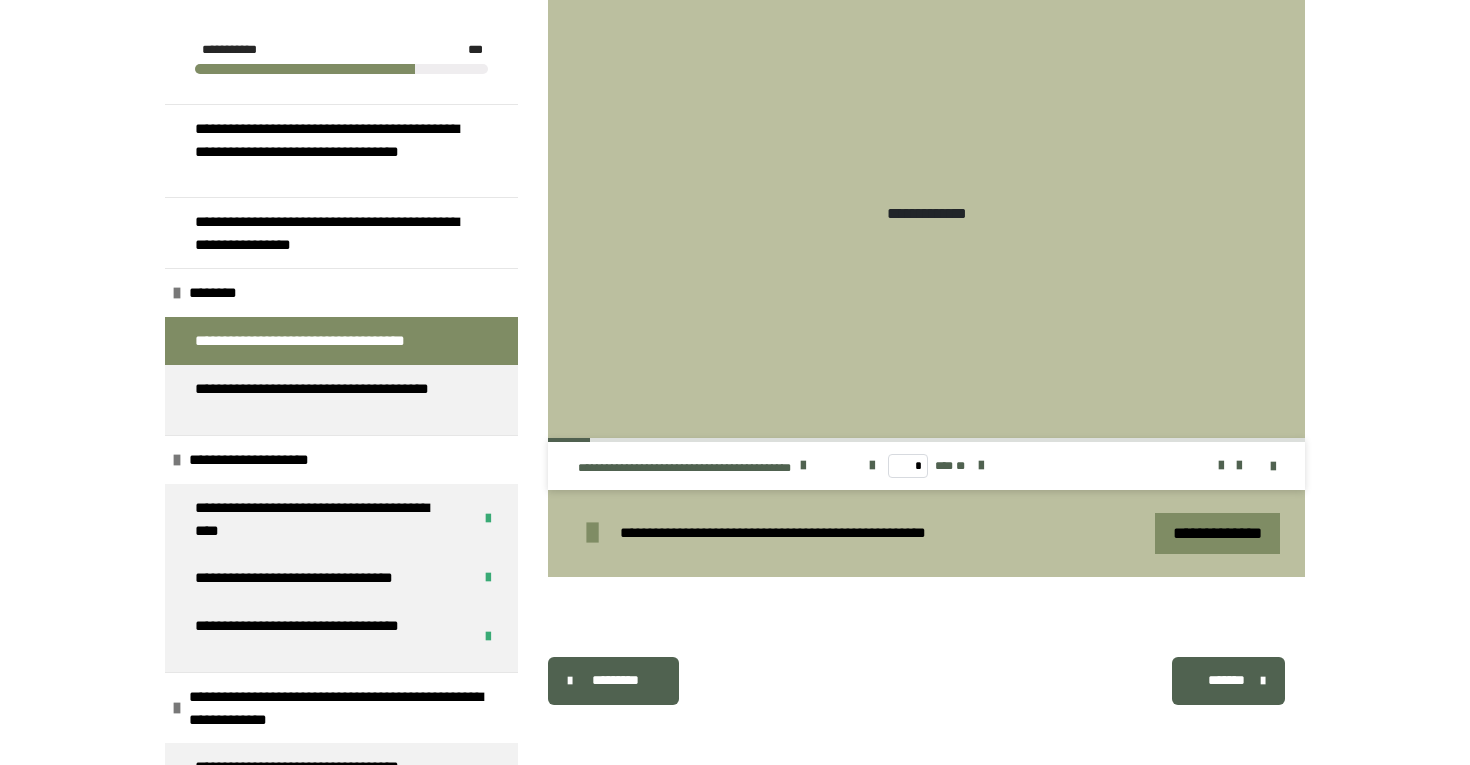 scroll, scrollTop: 448, scrollLeft: 0, axis: vertical 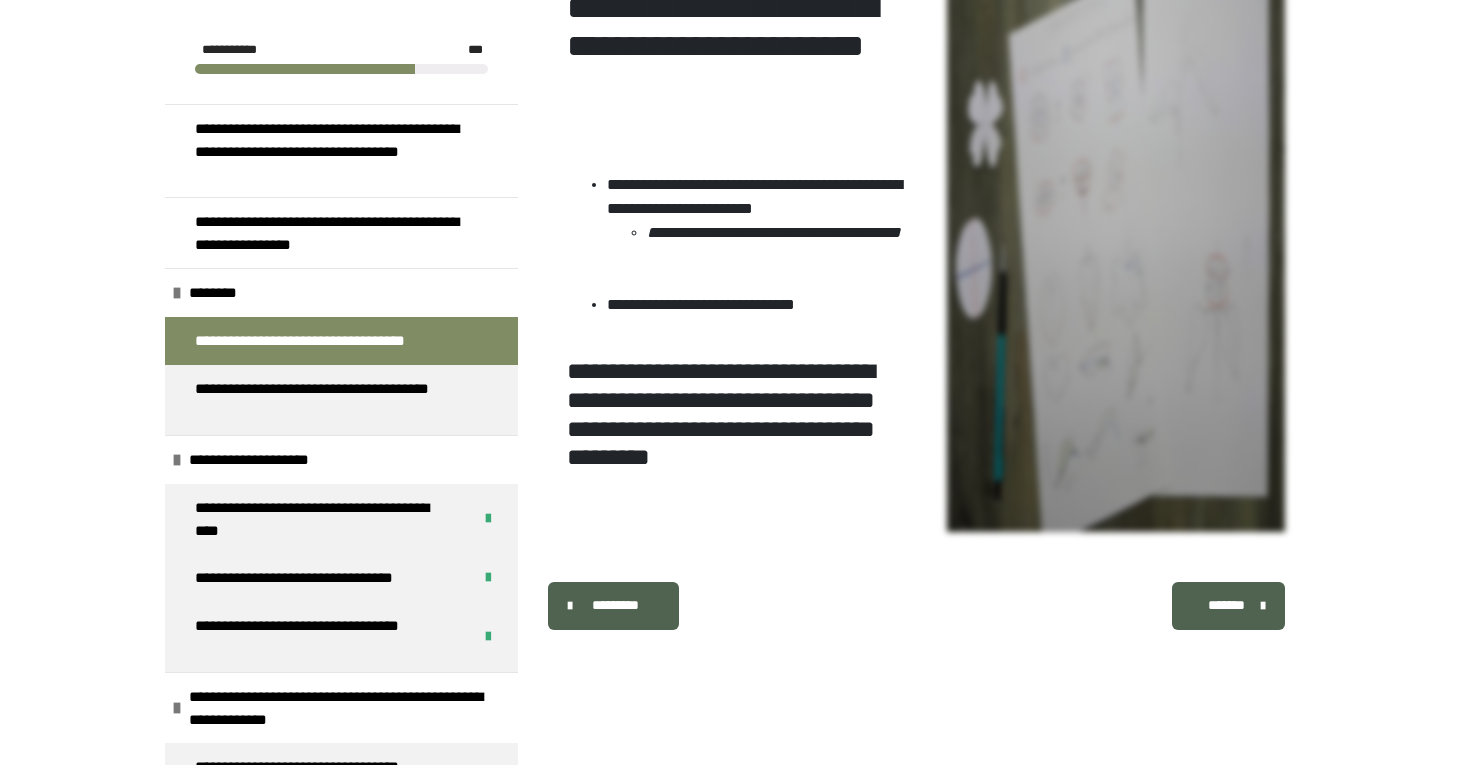 click on "**********" at bounding box center (926, 352) 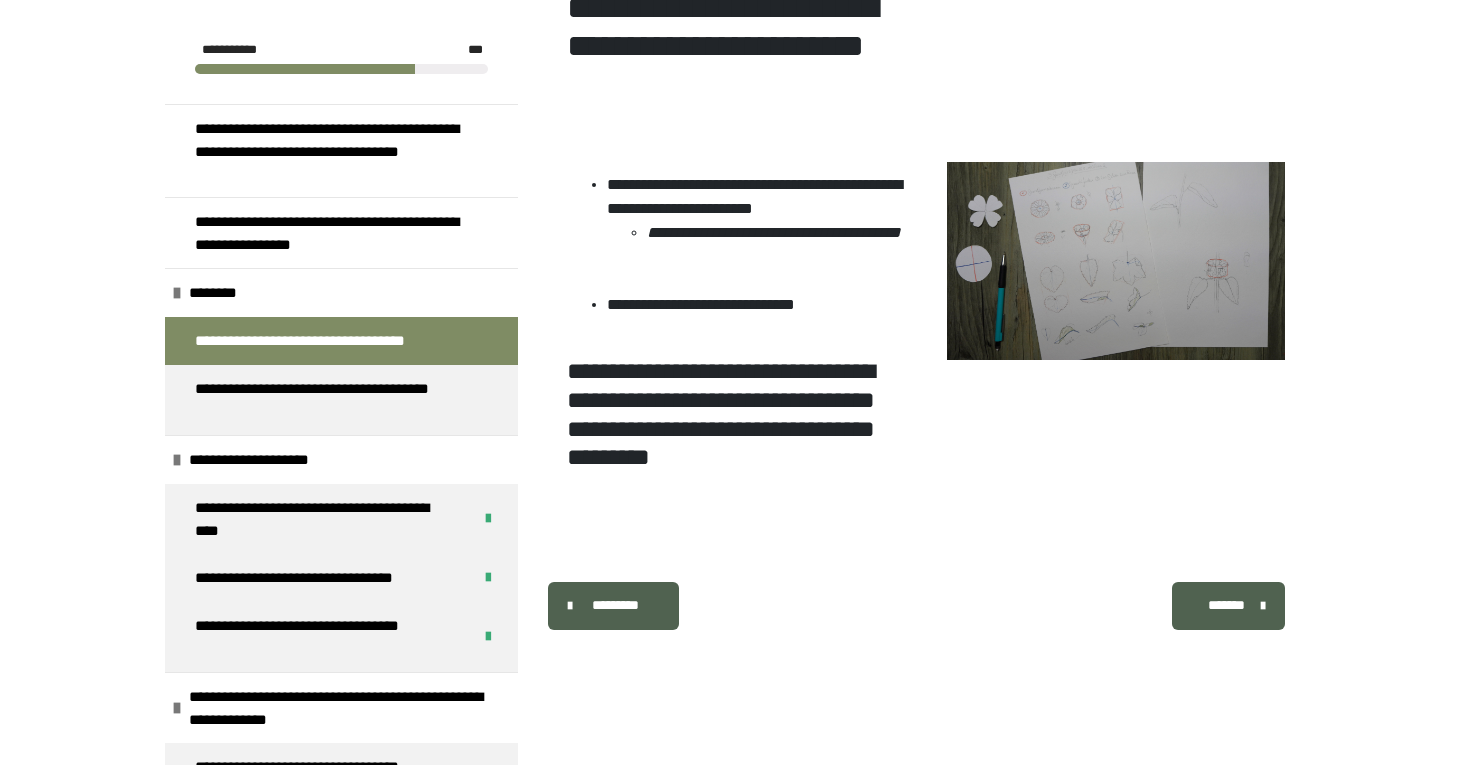 click on "*******" at bounding box center [1228, 606] 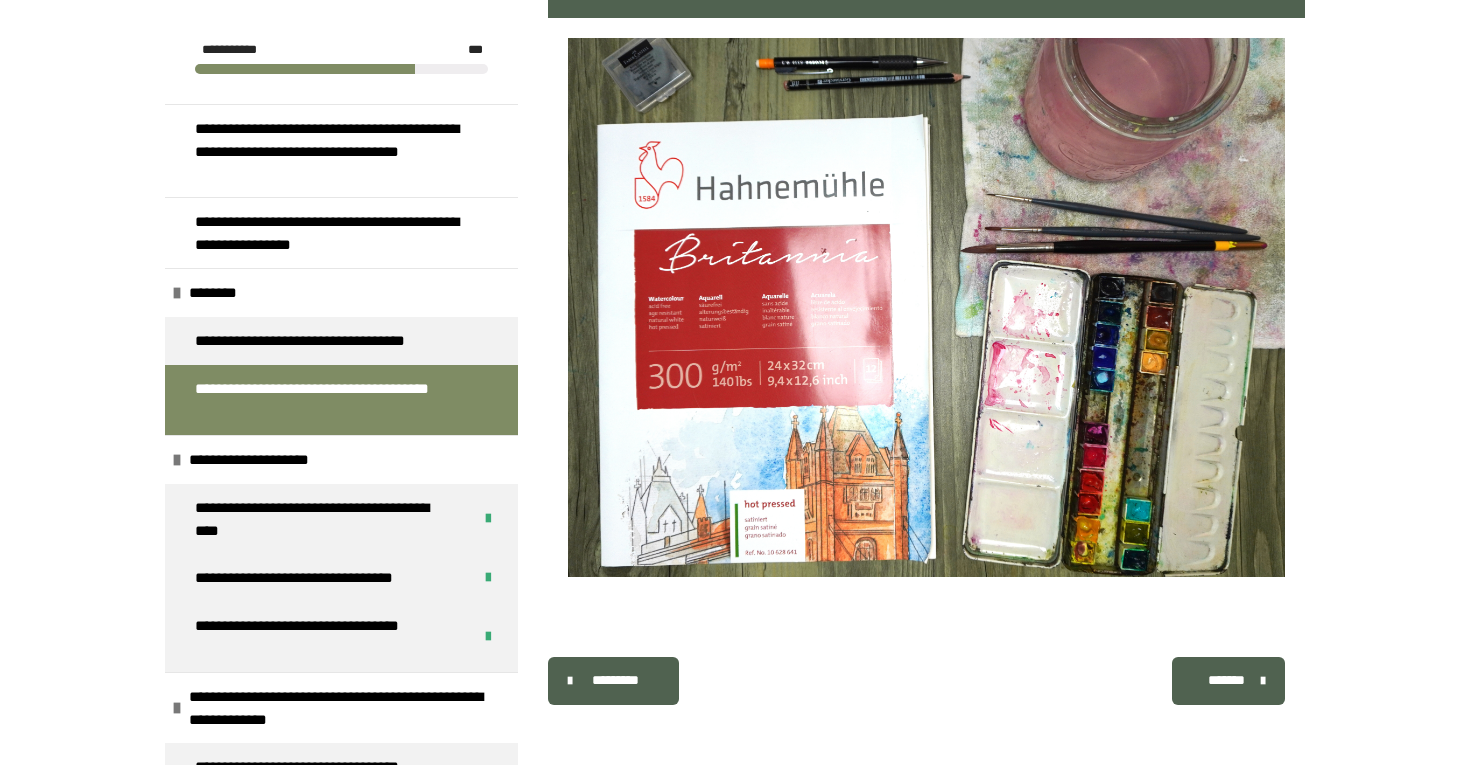 scroll, scrollTop: 1087, scrollLeft: 0, axis: vertical 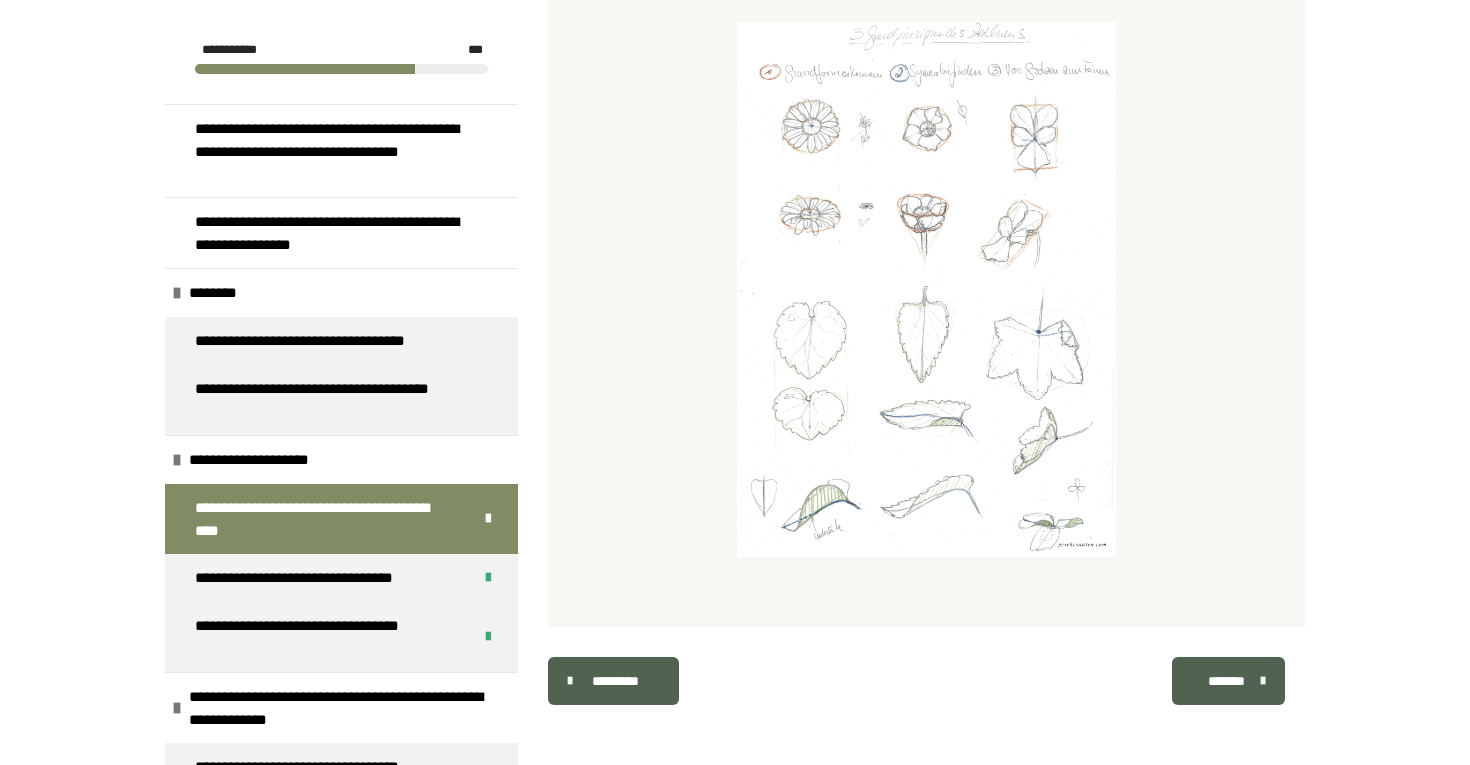 click on "*******" at bounding box center (1226, 681) 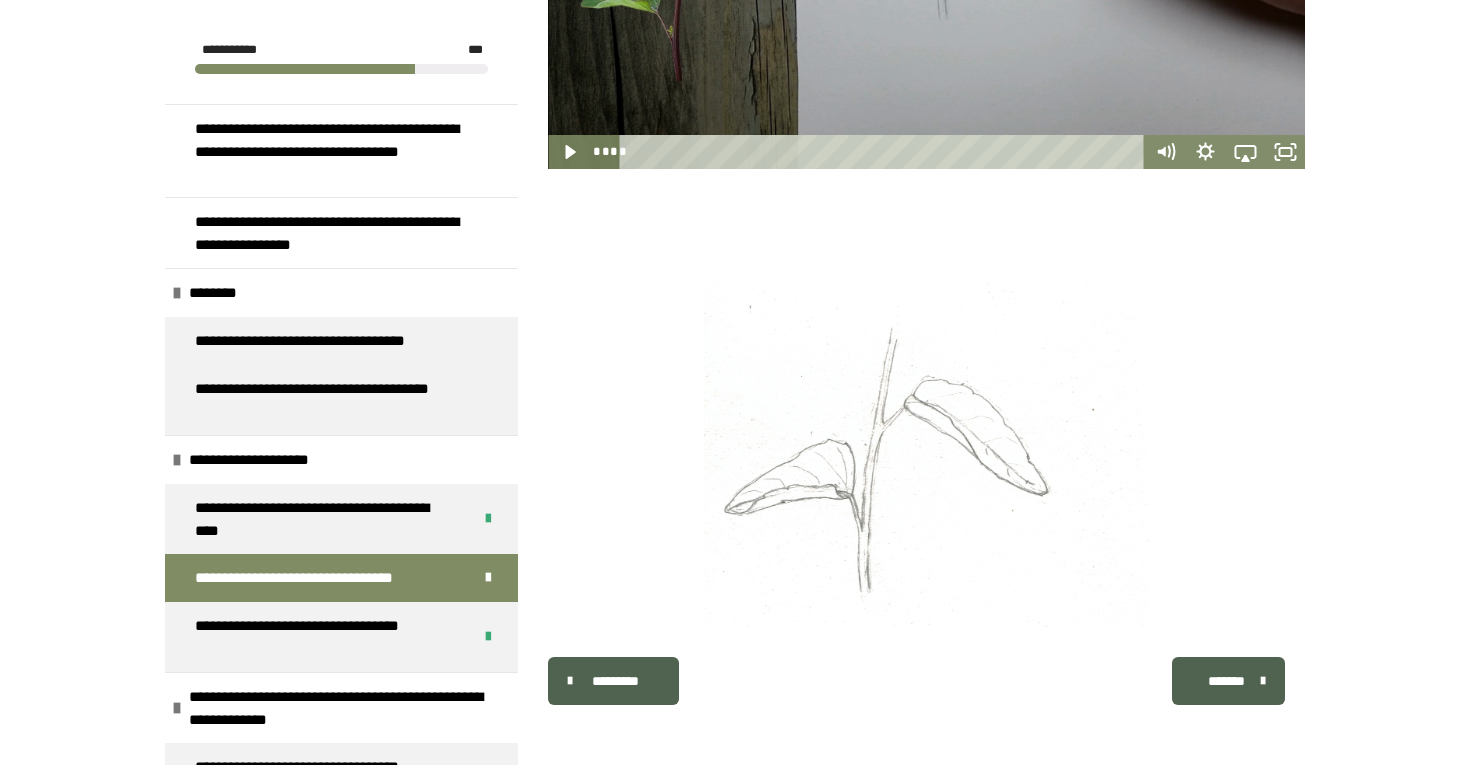 scroll, scrollTop: 1169, scrollLeft: 0, axis: vertical 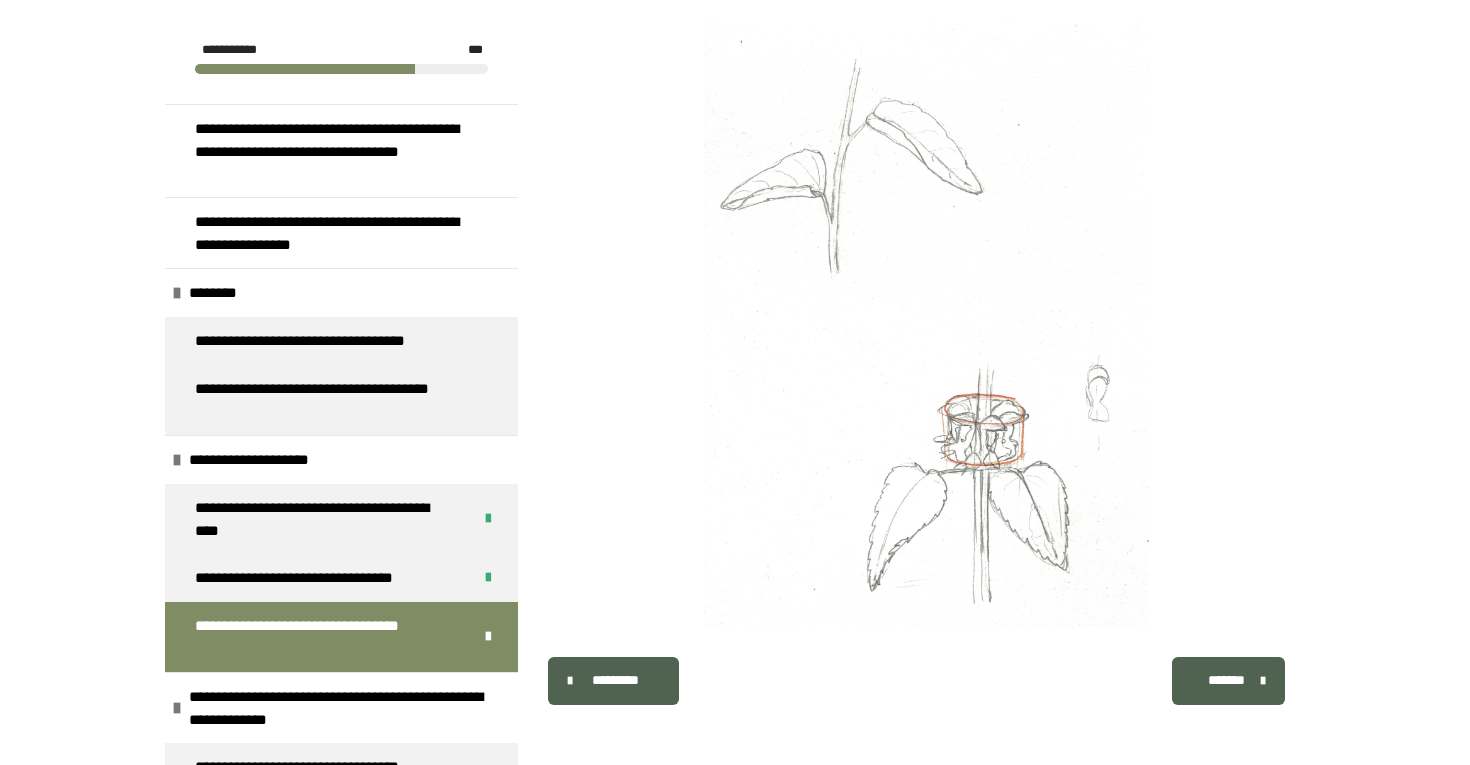 click on "*******" at bounding box center (1226, 680) 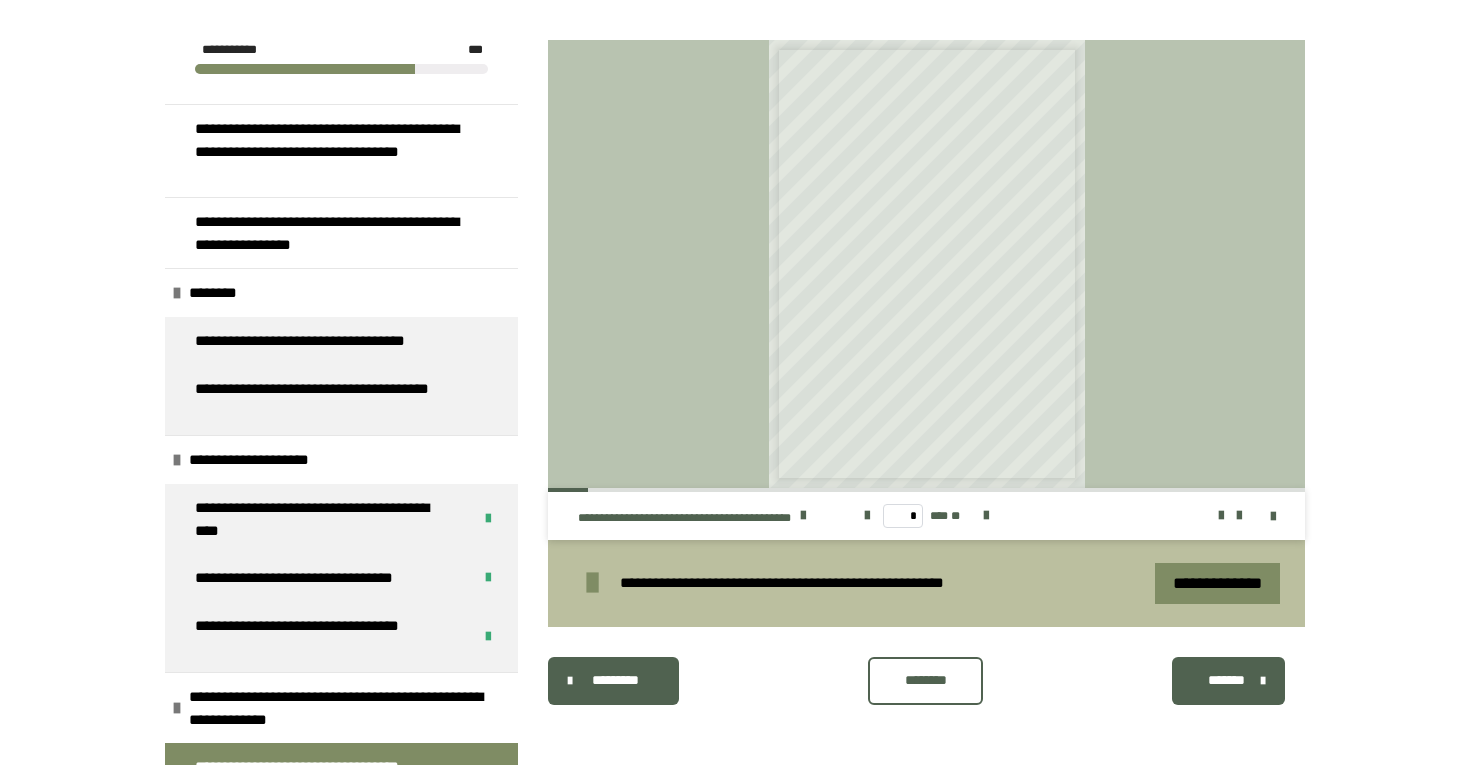 scroll, scrollTop: 1610, scrollLeft: 0, axis: vertical 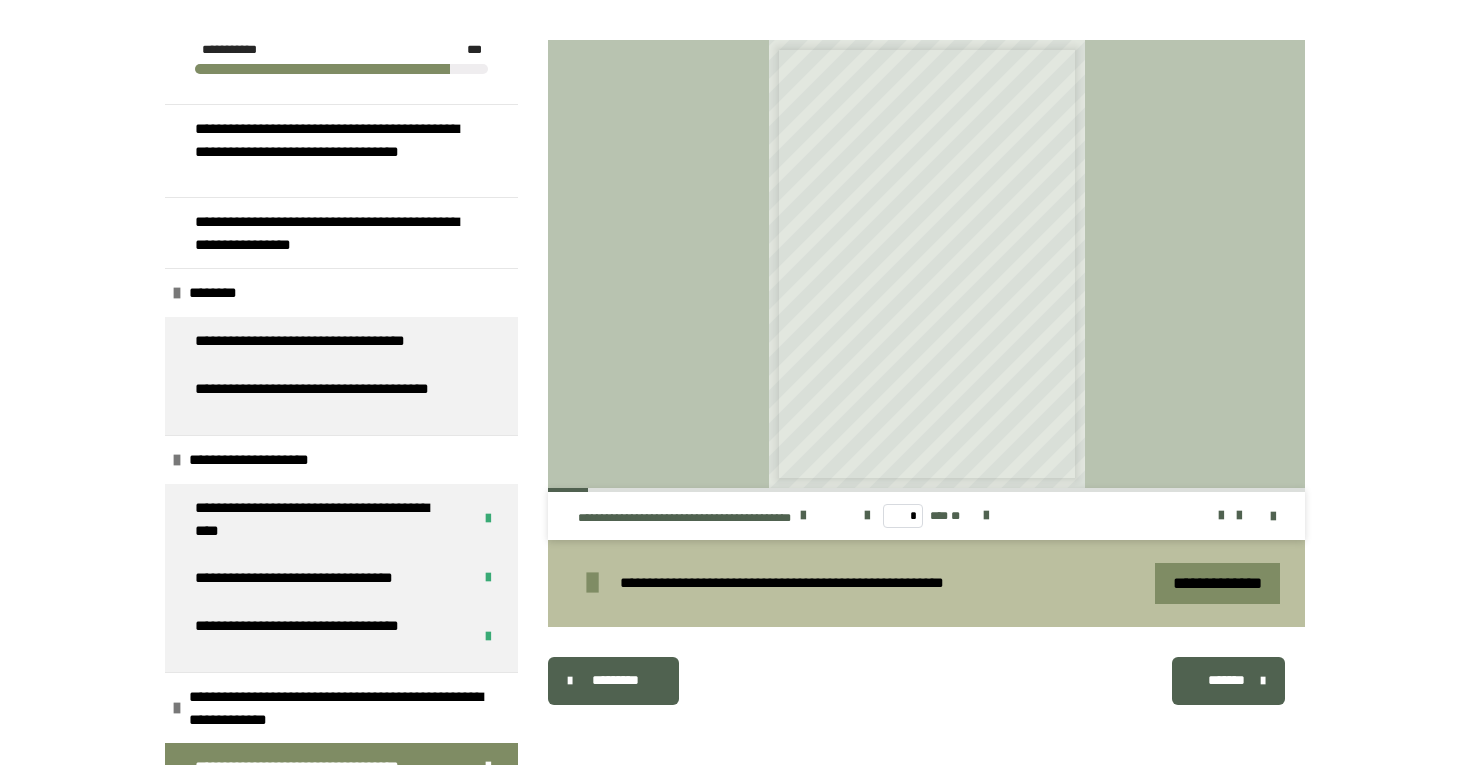 click on "*******" at bounding box center (1226, 680) 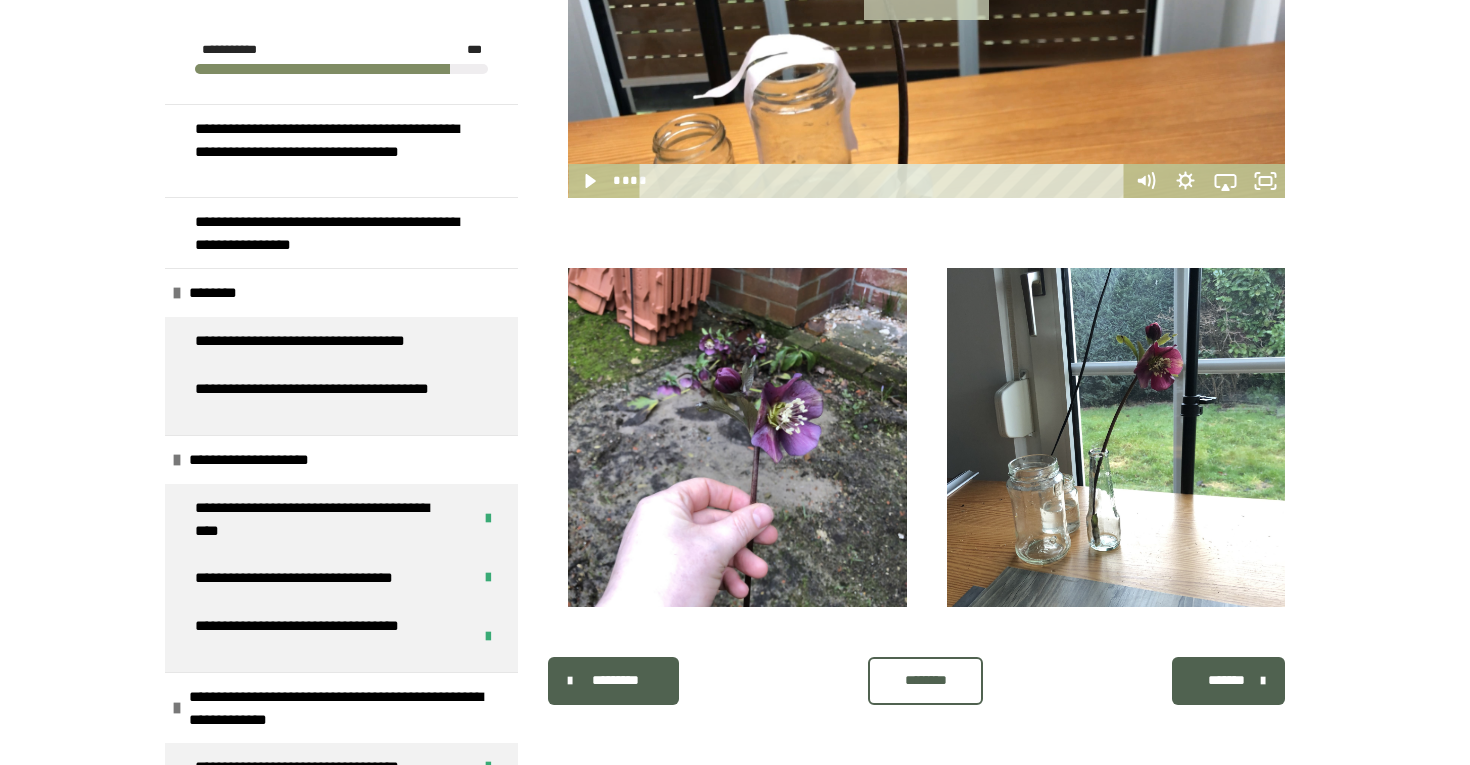 scroll, scrollTop: 1075, scrollLeft: 0, axis: vertical 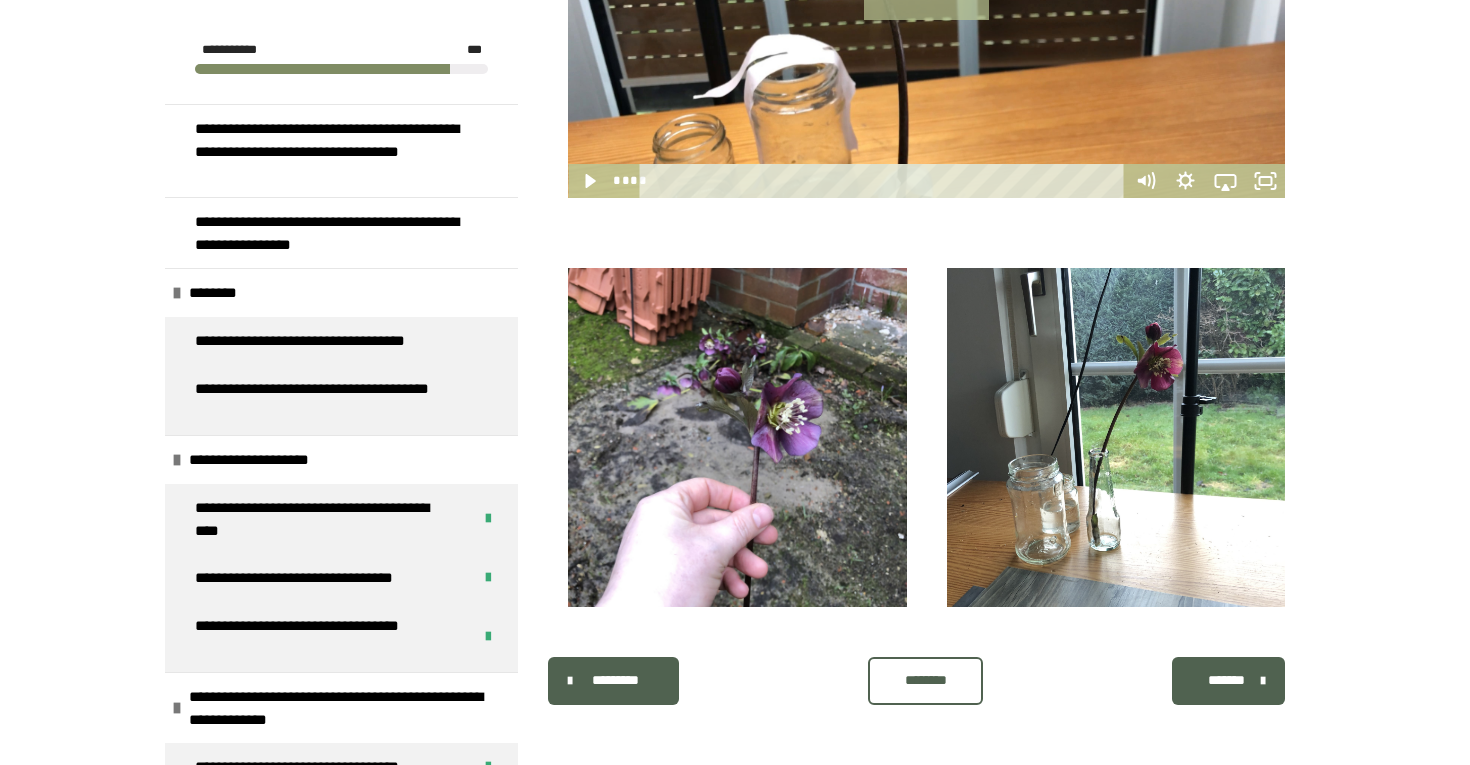 click on "********" at bounding box center [926, 680] 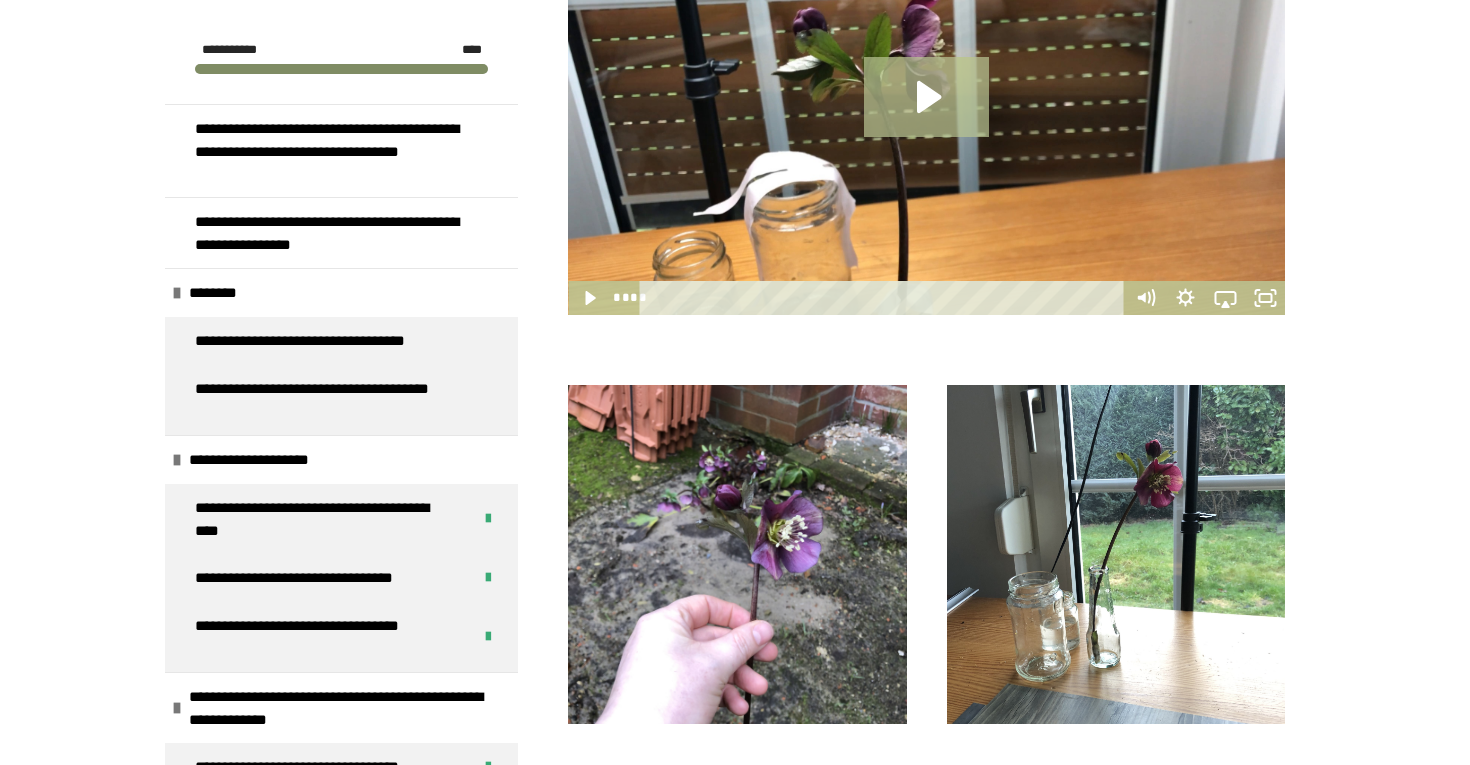 scroll, scrollTop: 1006, scrollLeft: 0, axis: vertical 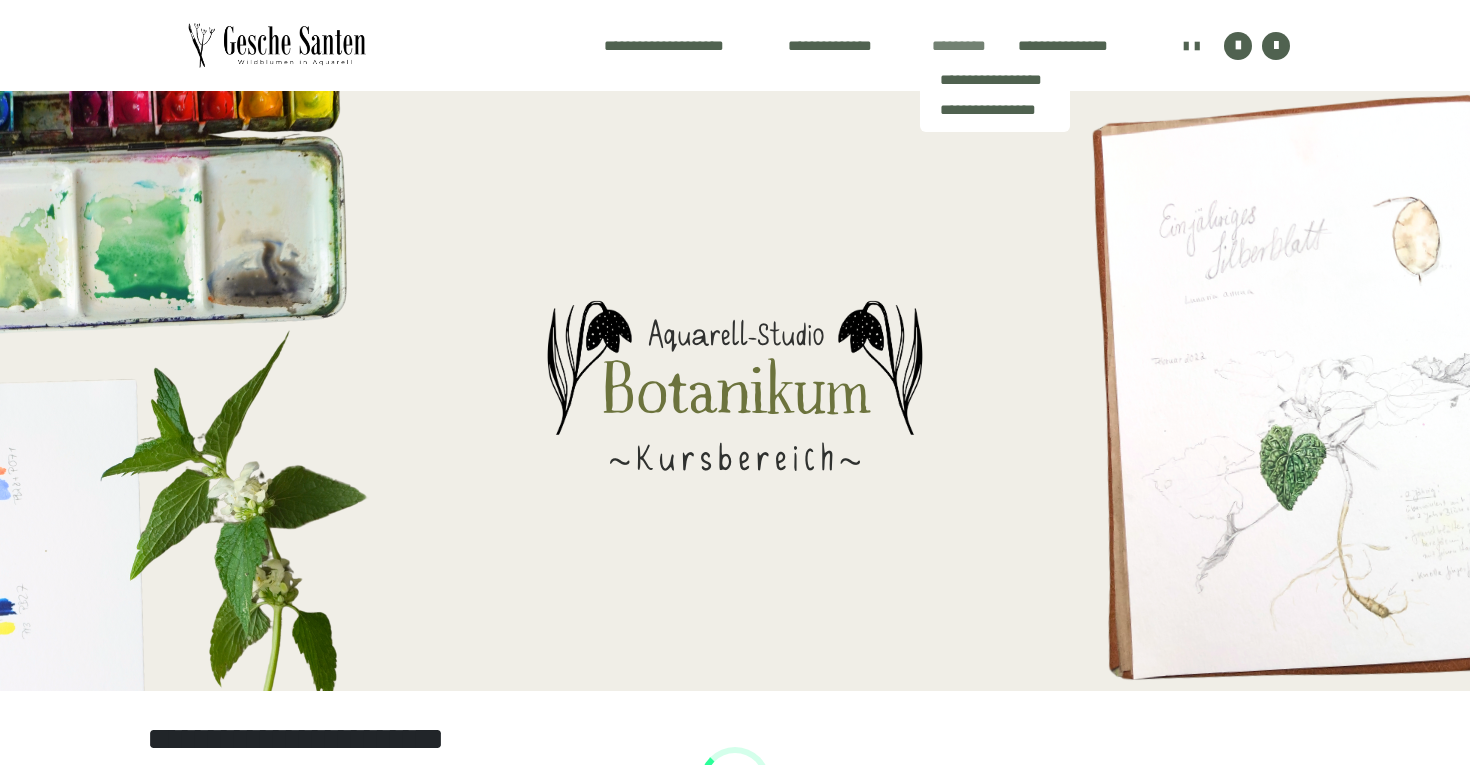 click on "*********" at bounding box center [959, 46] 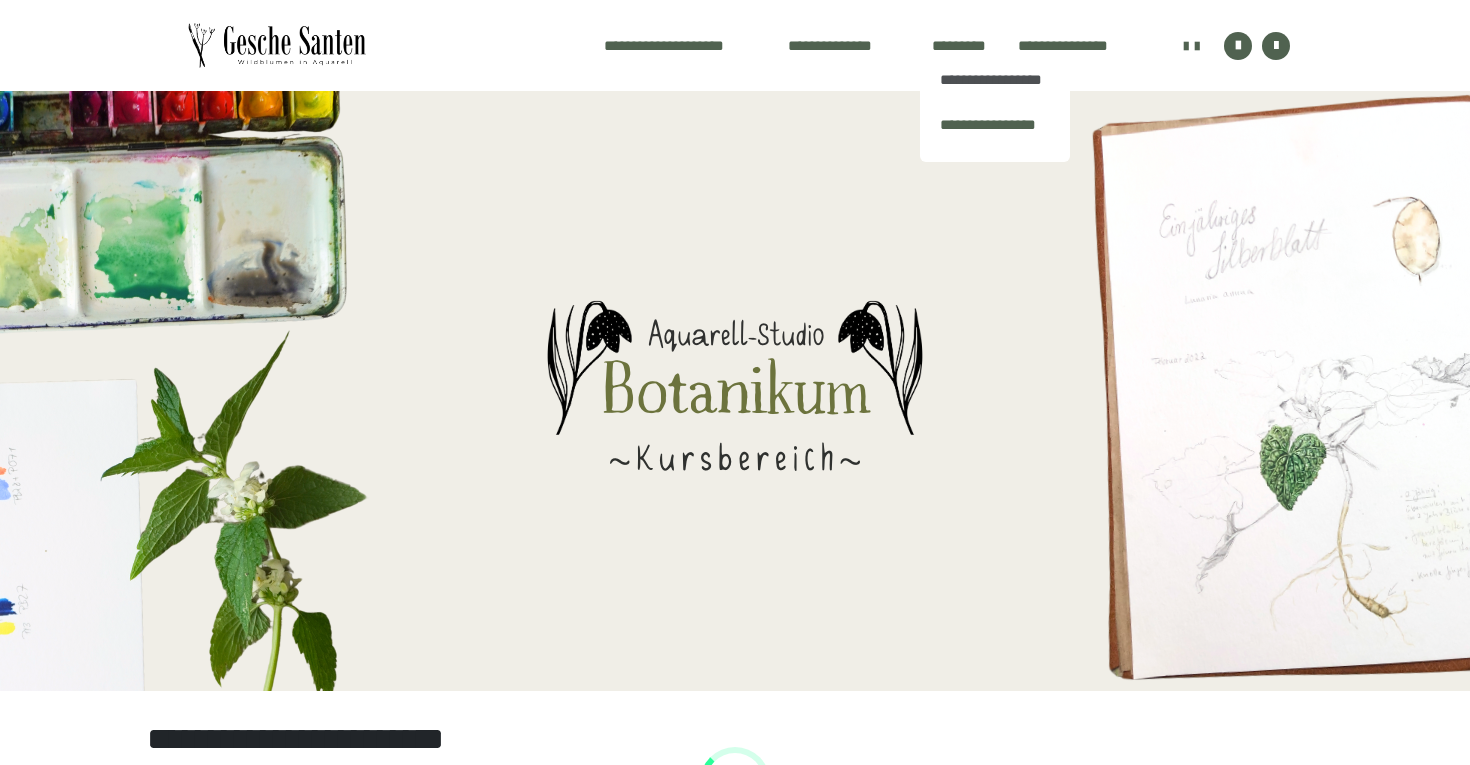 click on "**********" at bounding box center [995, 87] 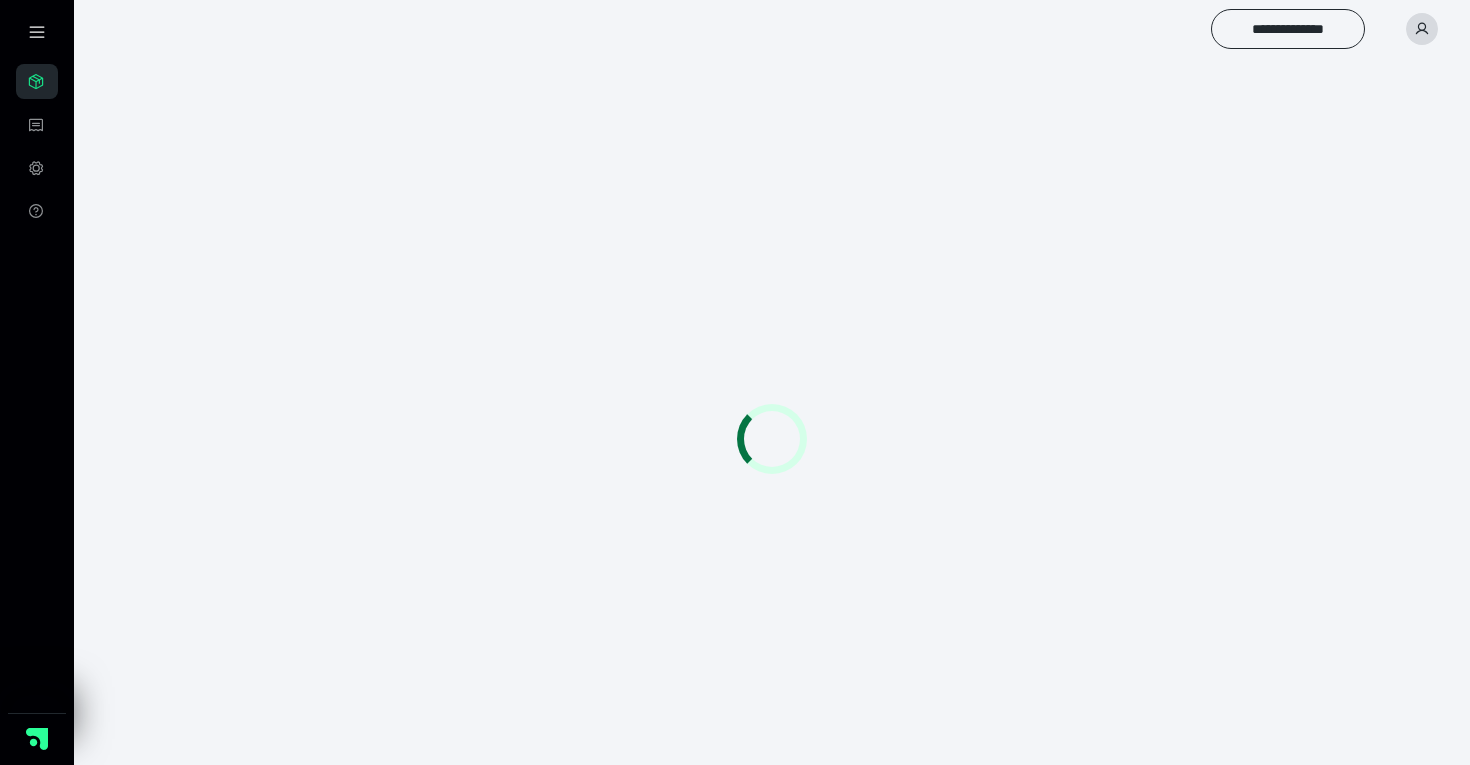 scroll, scrollTop: 0, scrollLeft: 0, axis: both 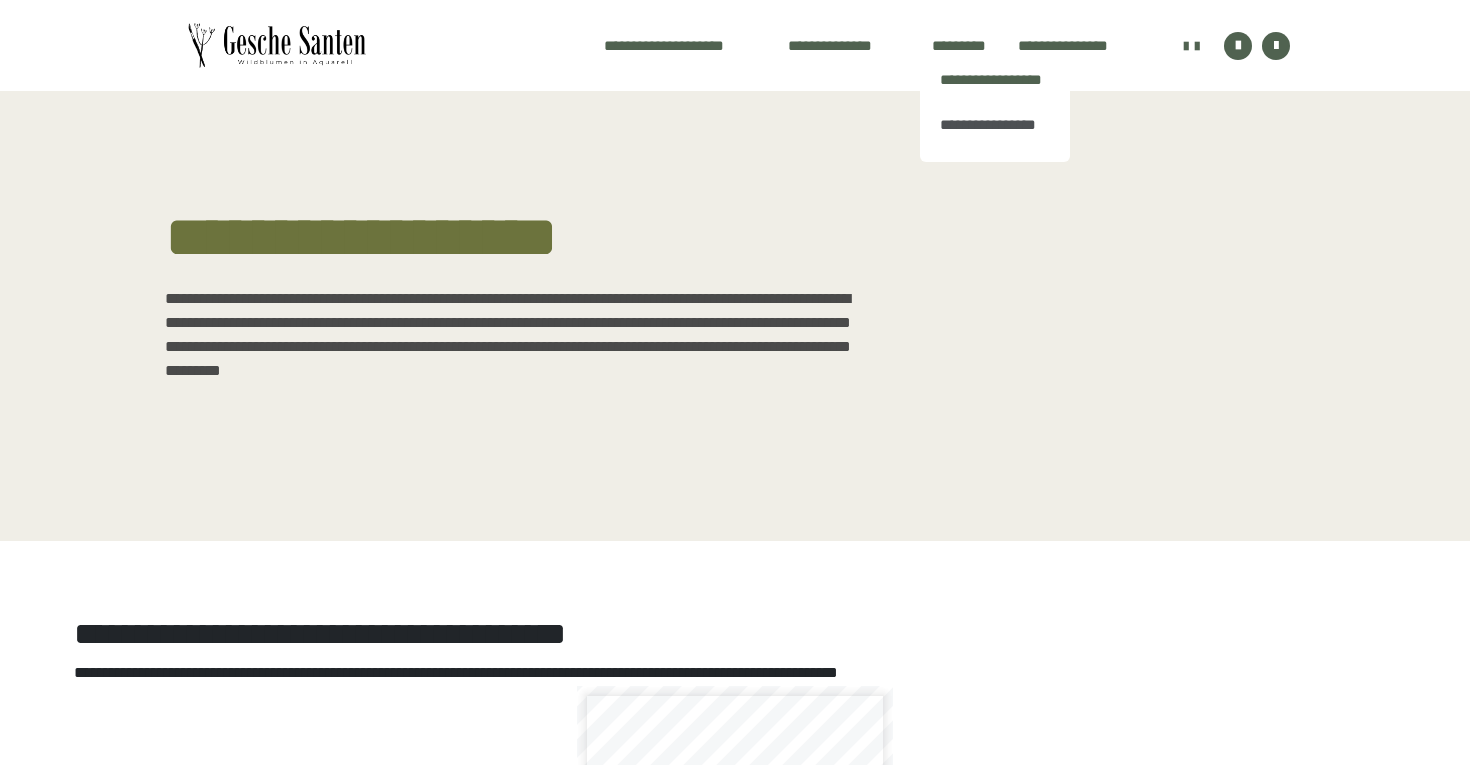 click on "**********" at bounding box center [995, 132] 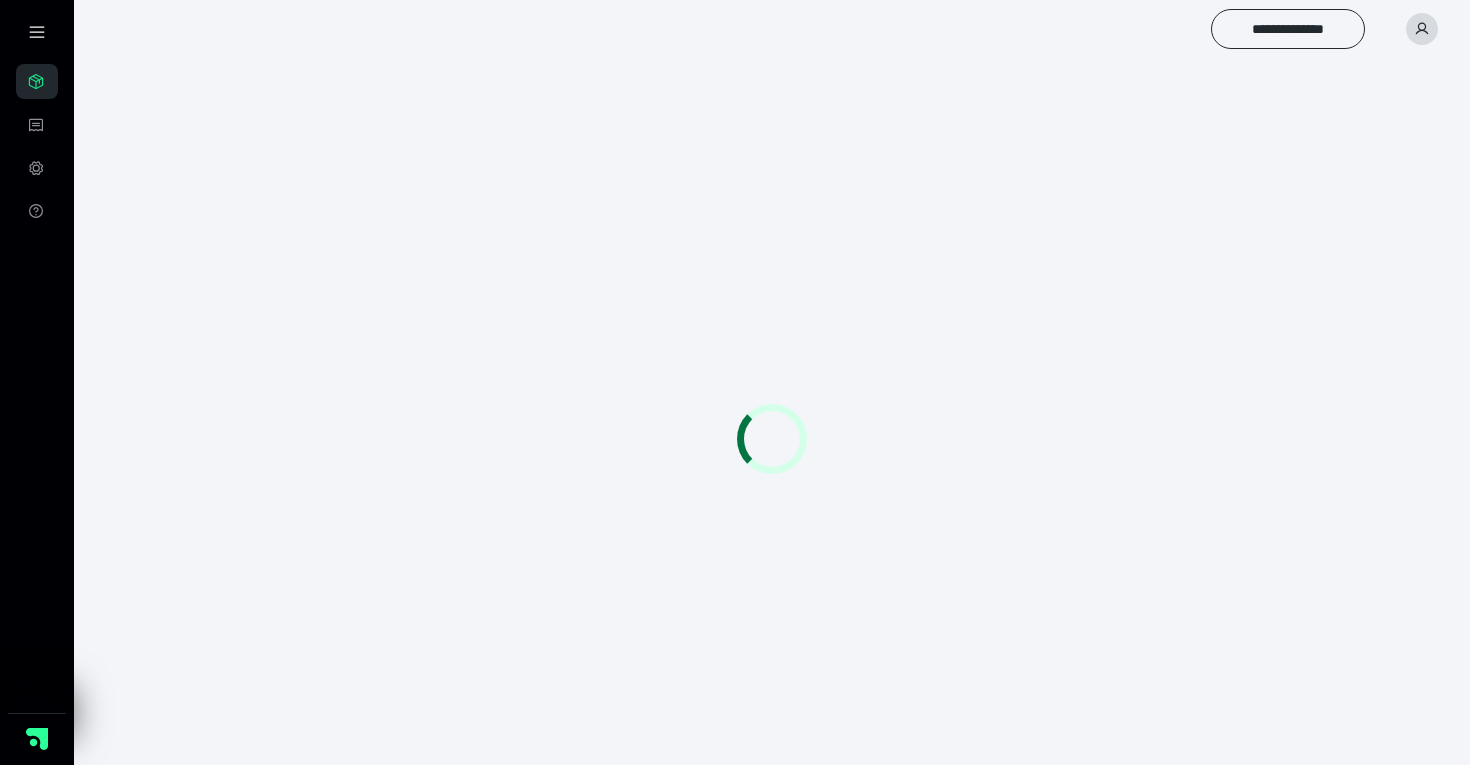 scroll, scrollTop: 0, scrollLeft: 0, axis: both 